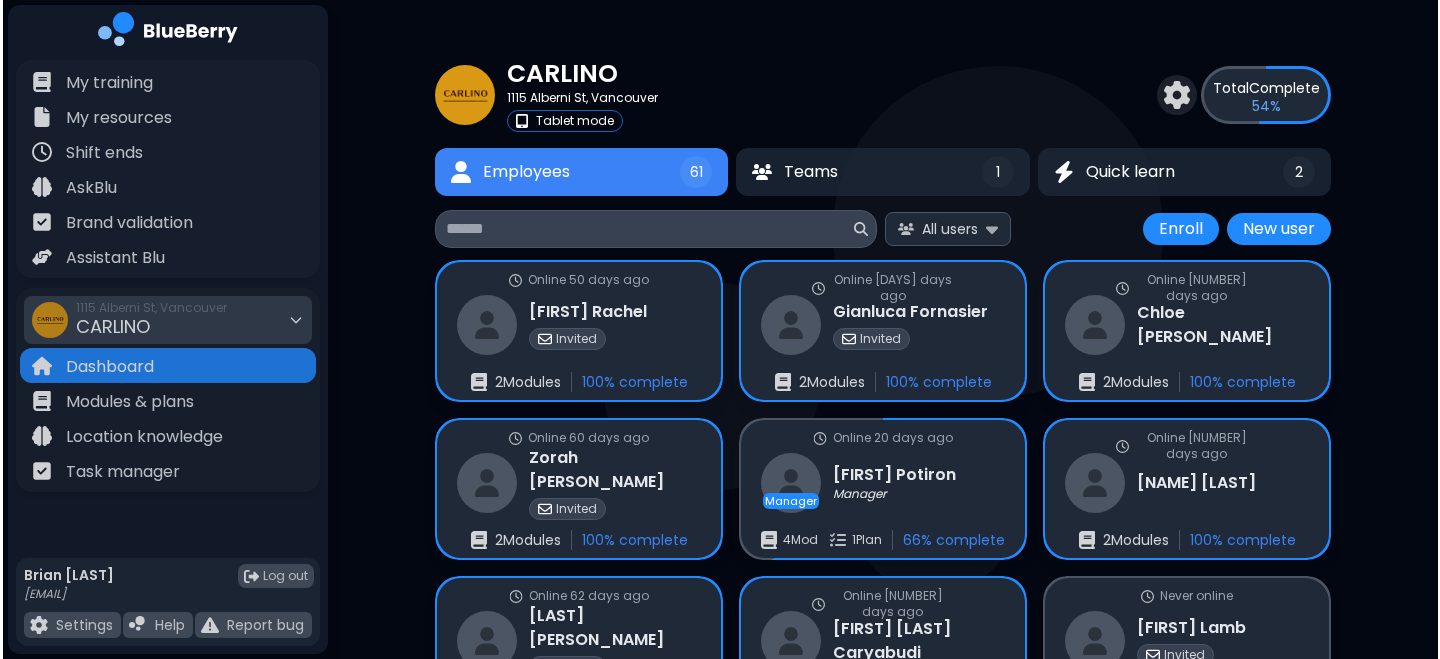 scroll, scrollTop: 0, scrollLeft: 0, axis: both 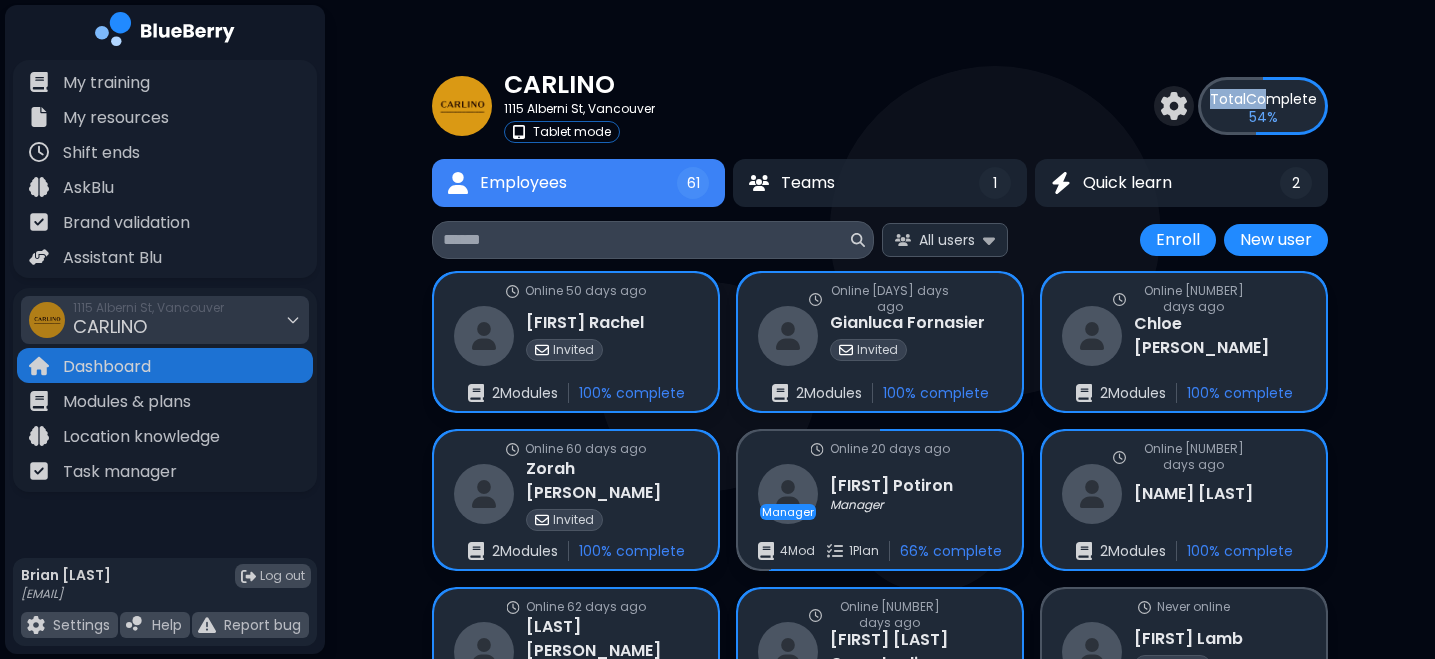 click on "Total Complete" at bounding box center (1263, 99) 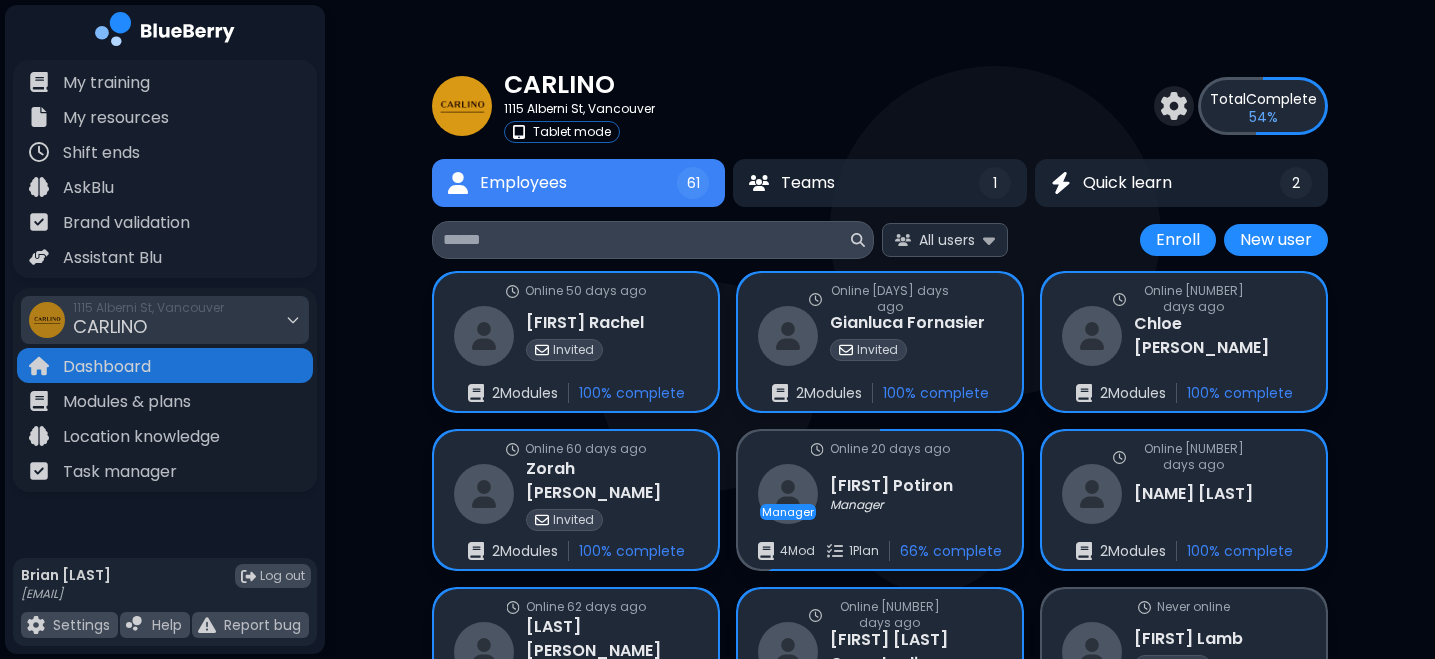click on "[PERCENTAGE]" at bounding box center (1263, 117) 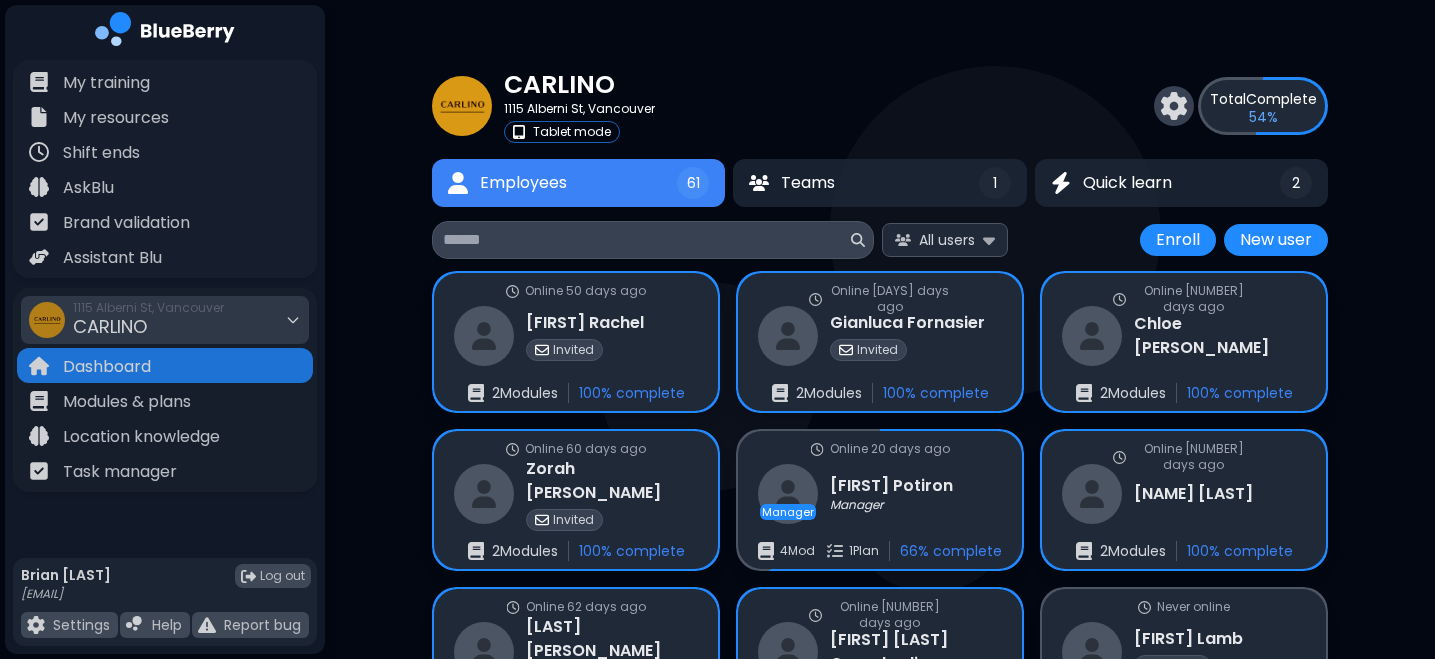 click at bounding box center [1174, 106] 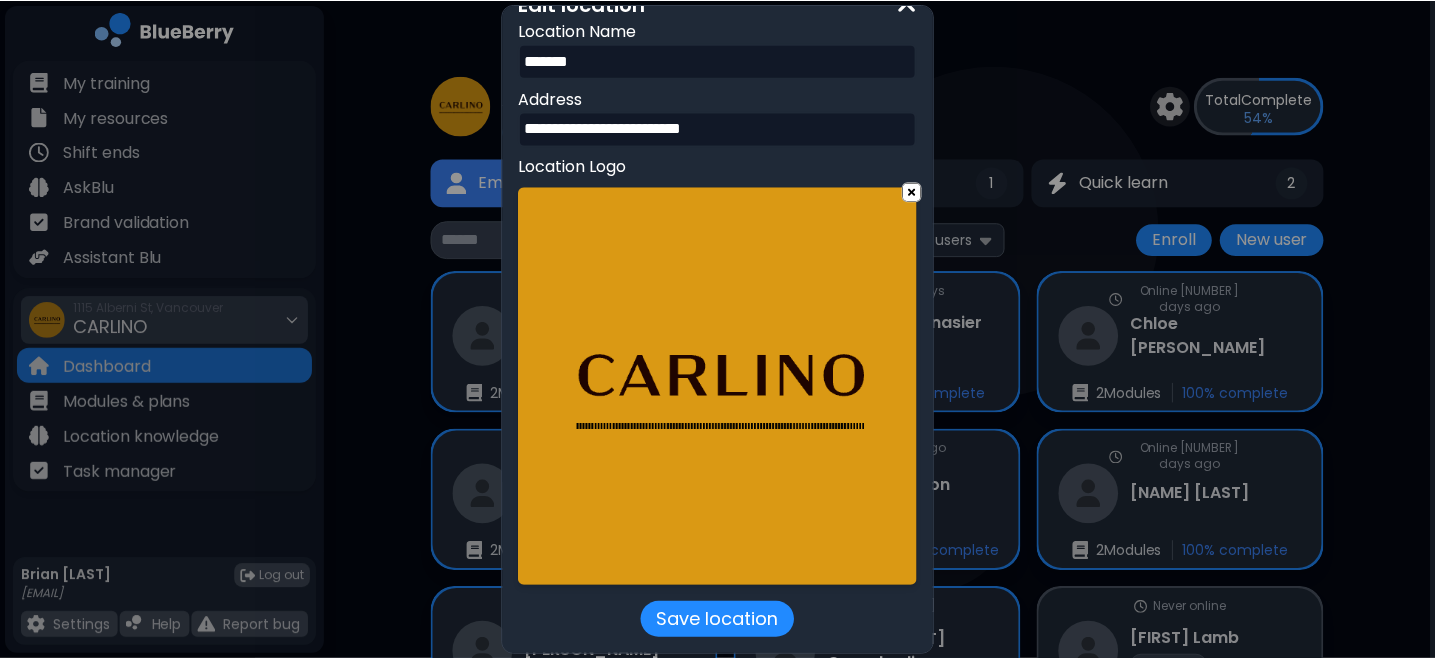 scroll, scrollTop: 0, scrollLeft: 0, axis: both 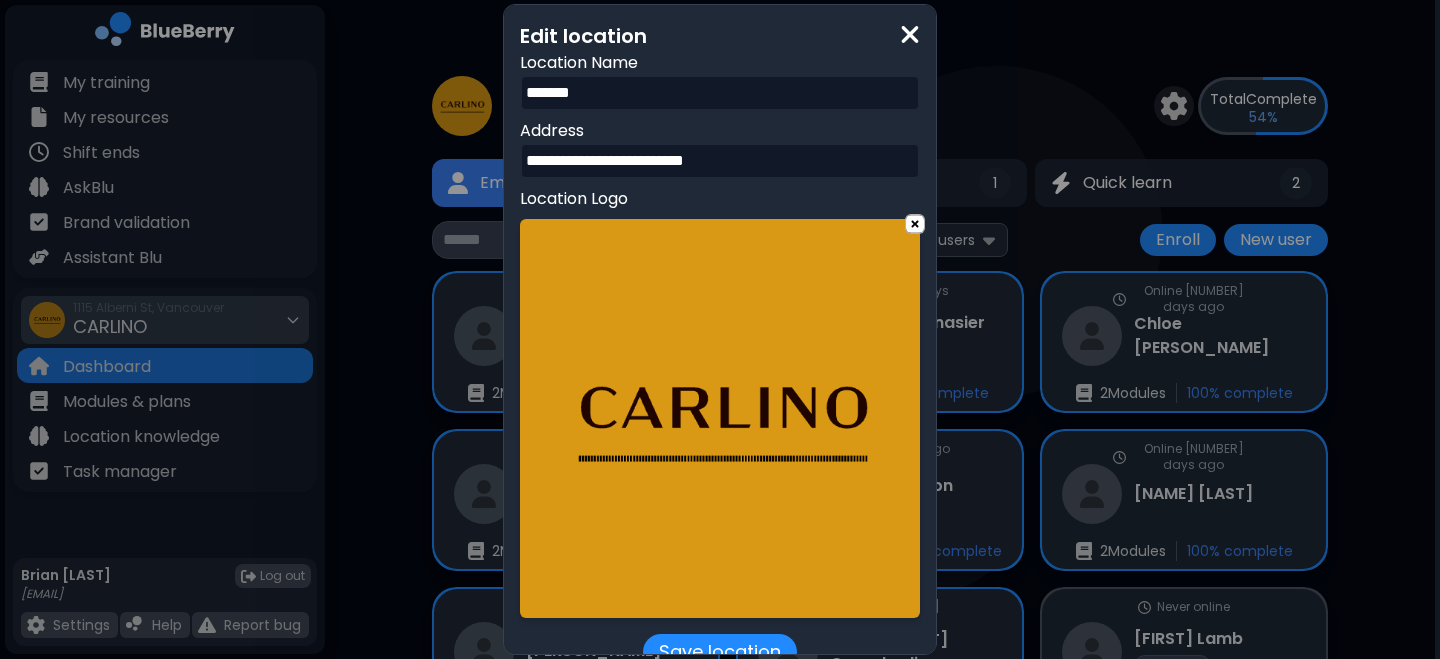click at bounding box center [910, 34] 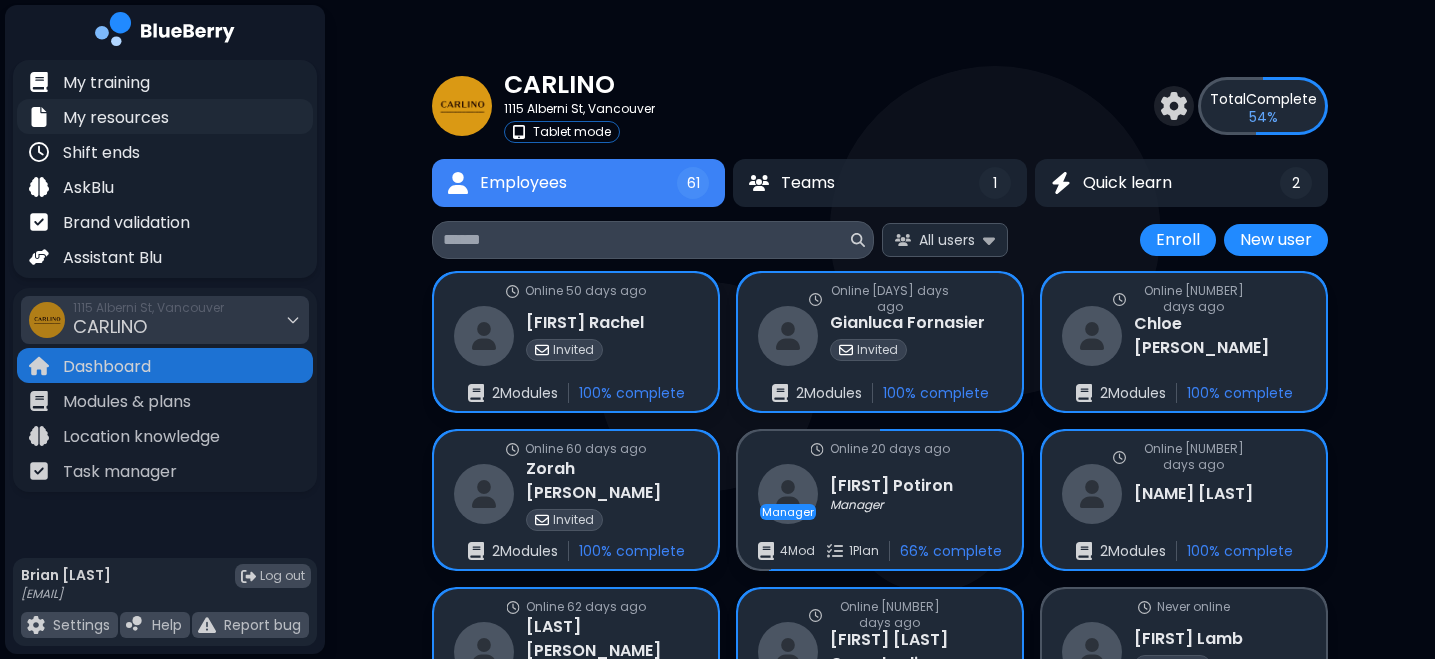 click on "My resources" at bounding box center [116, 118] 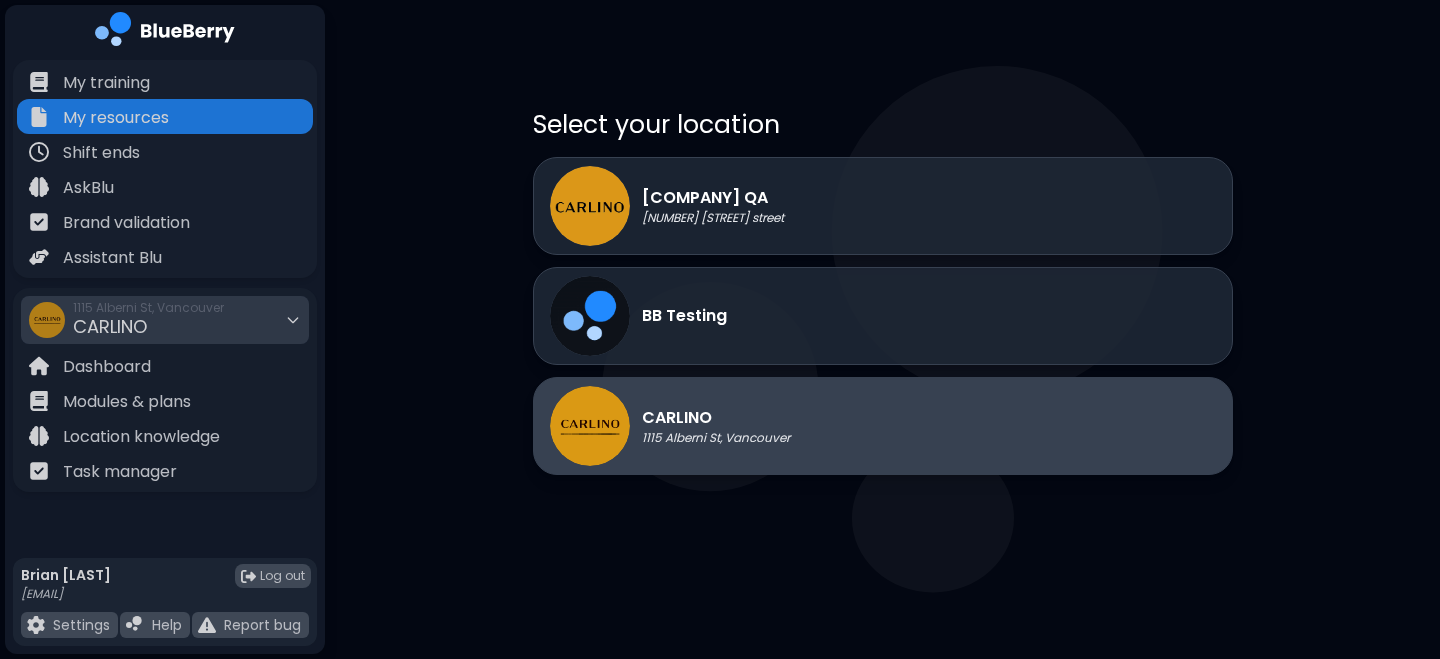 click on "1115 Alberni St, Vancouver" at bounding box center (716, 438) 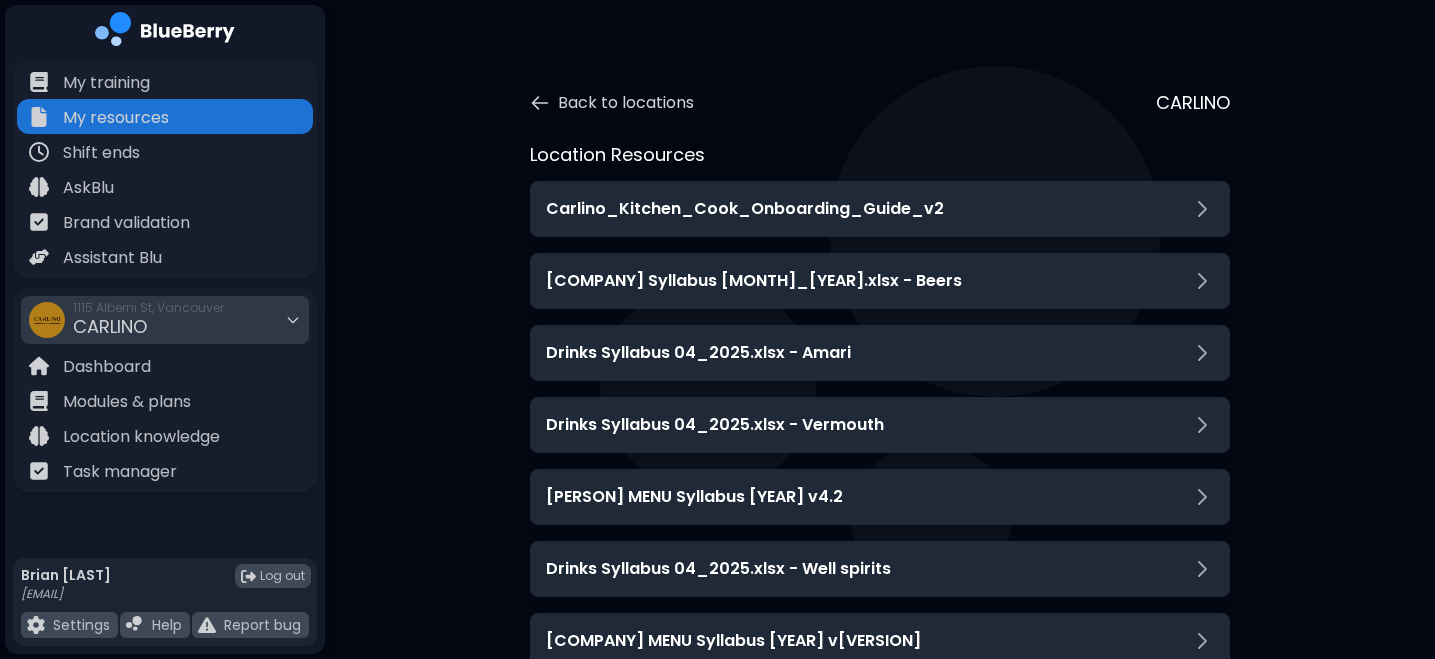 scroll, scrollTop: 27, scrollLeft: 0, axis: vertical 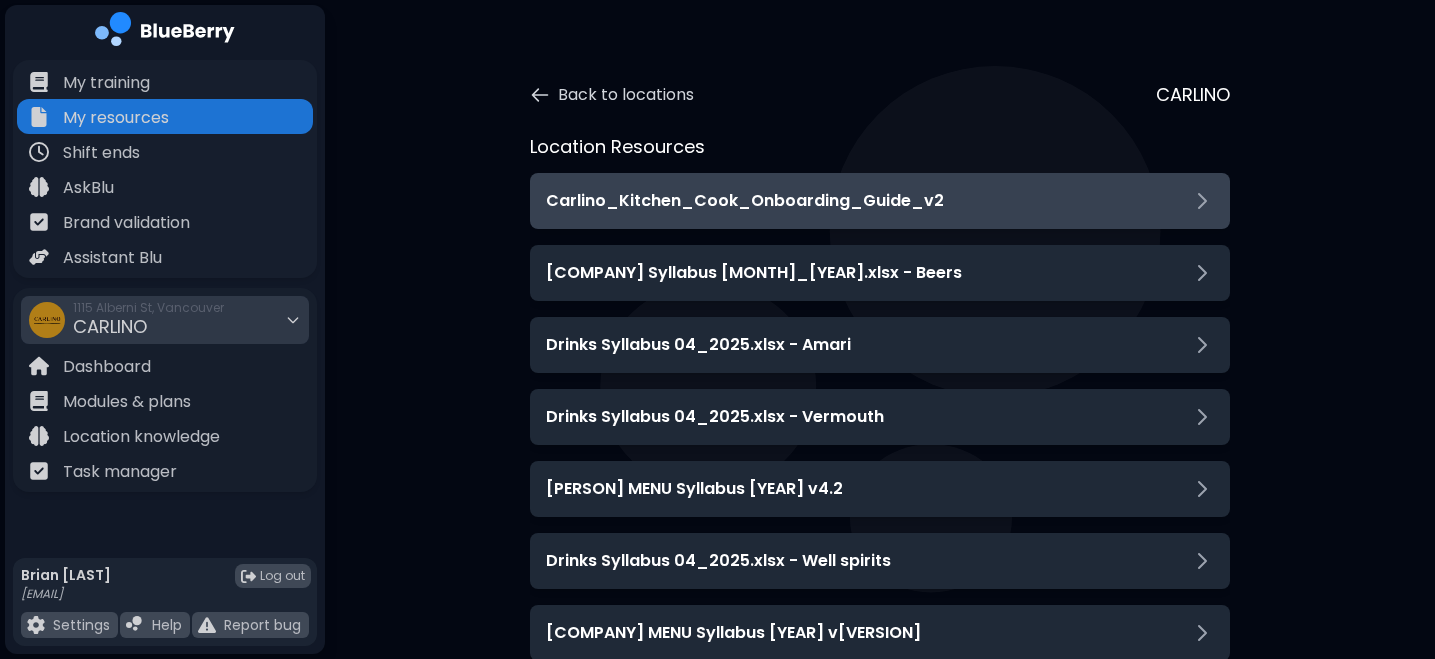 click on "Carlino_Kitchen_Cook_Onboarding_Guide_v2" at bounding box center (880, 201) 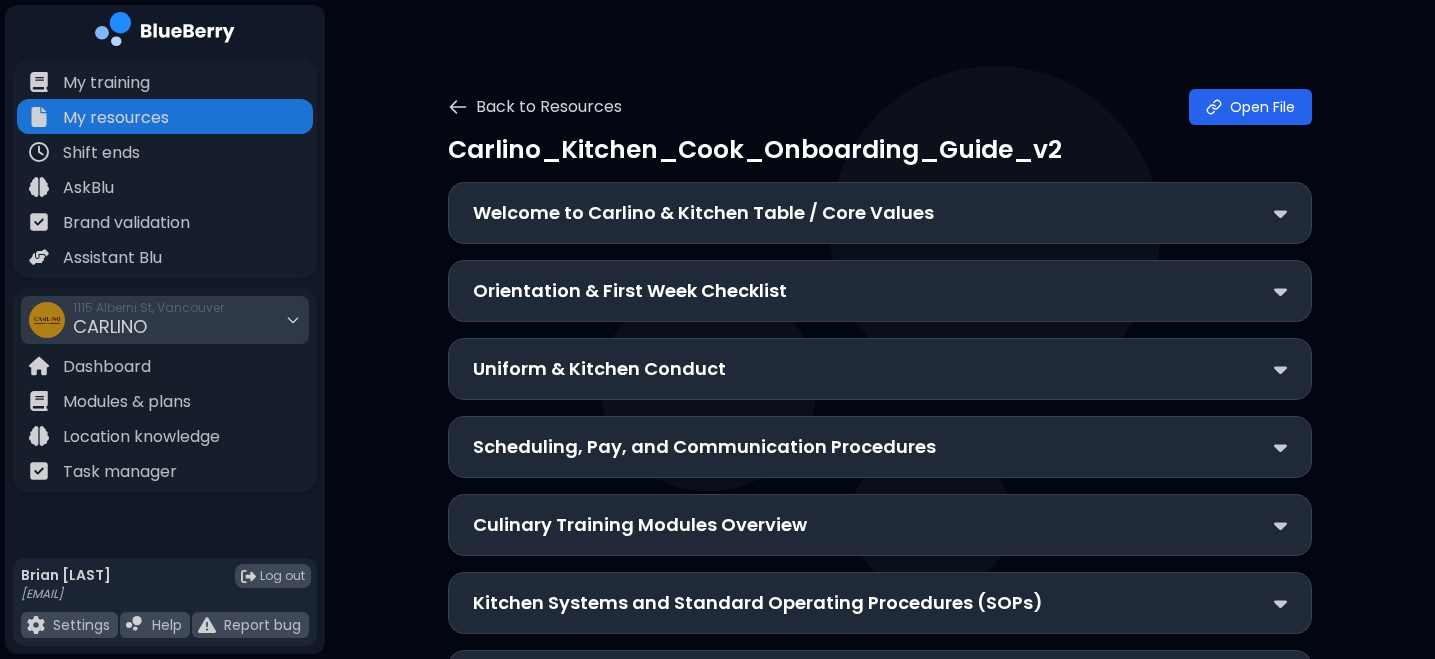 click on "Orientation & First Week Checklist" at bounding box center [880, 291] 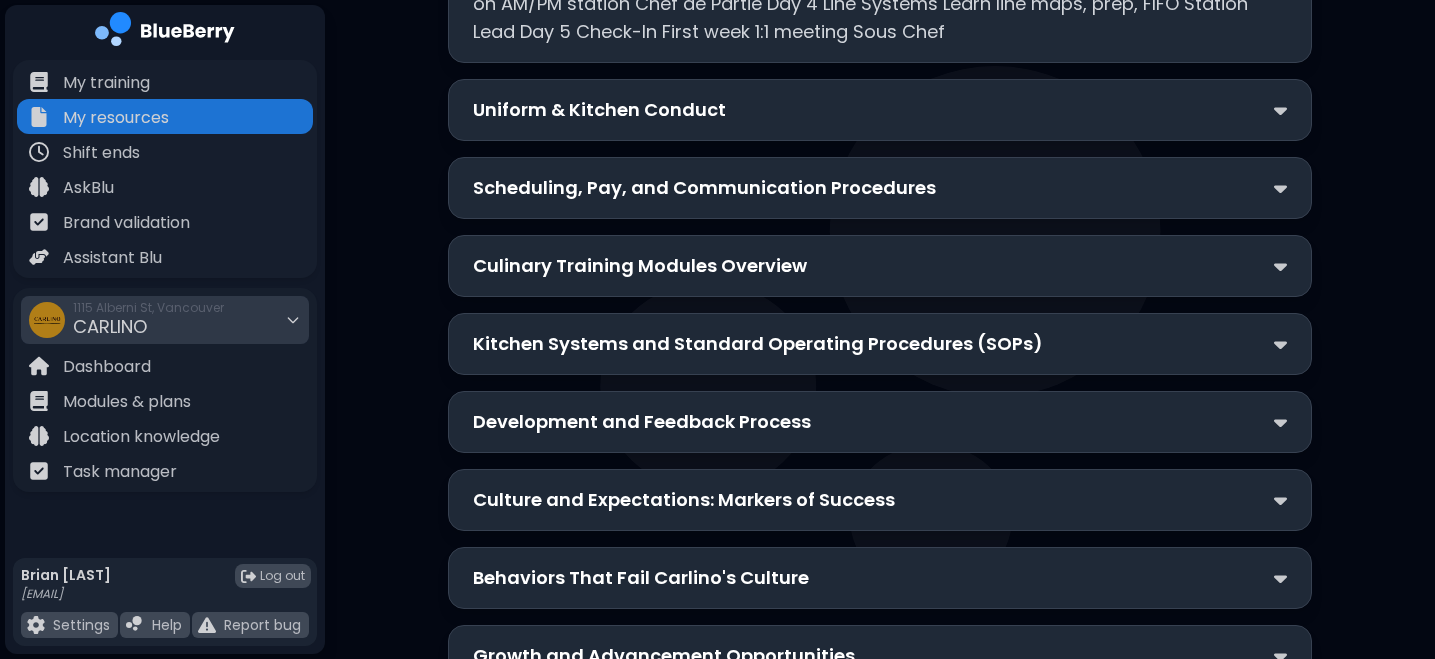 scroll, scrollTop: 538, scrollLeft: 0, axis: vertical 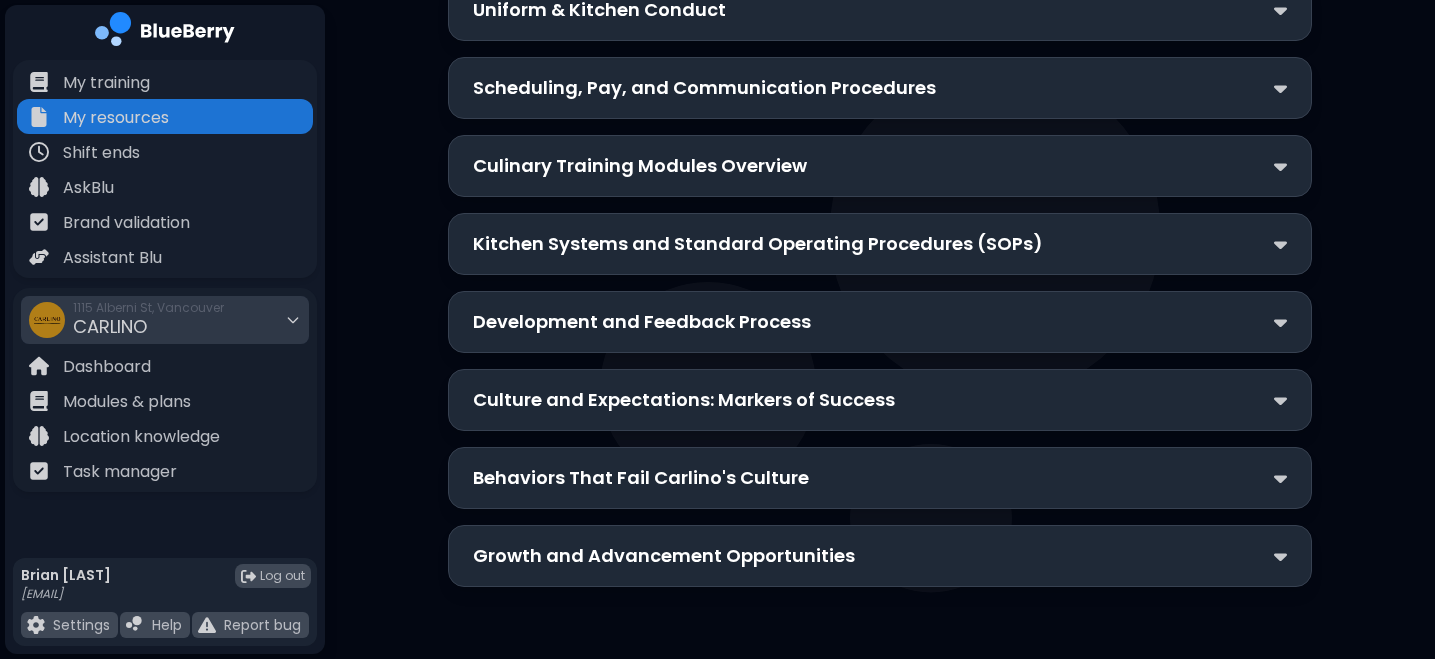 click on "Growth and Advancement Opportunities" at bounding box center (664, 556) 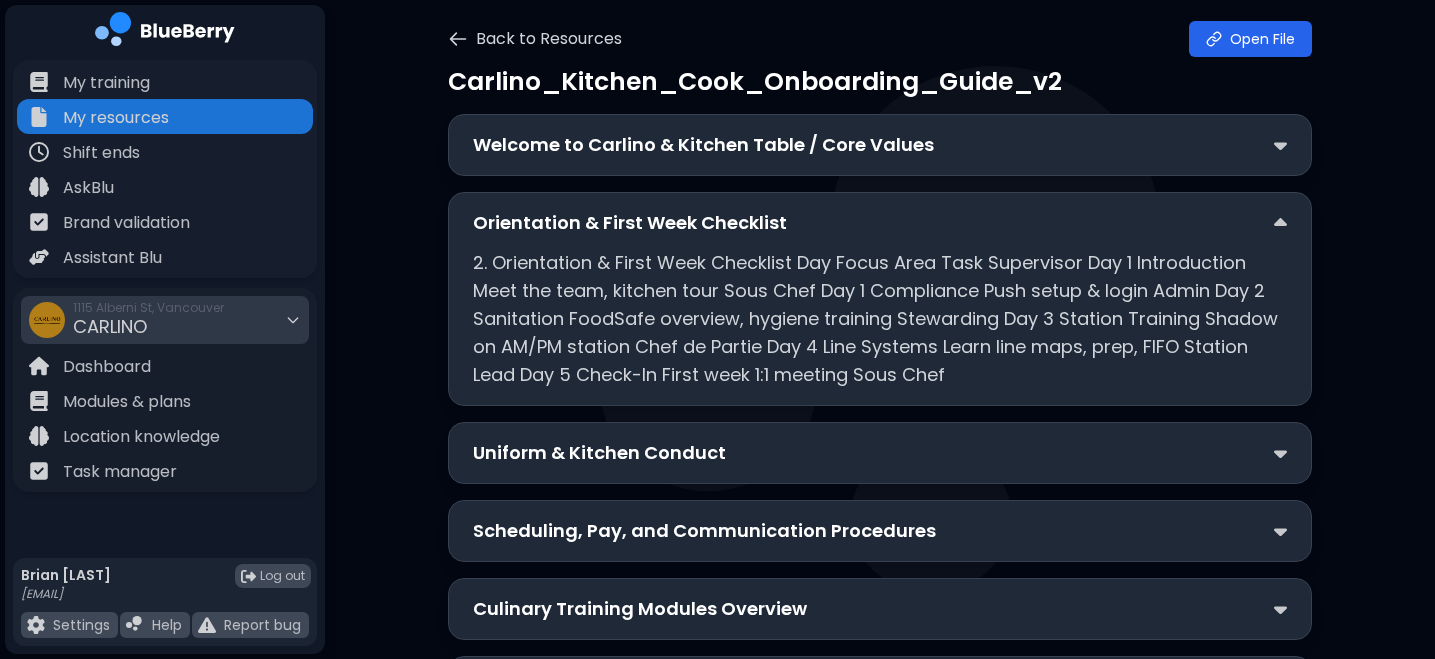 scroll, scrollTop: 0, scrollLeft: 0, axis: both 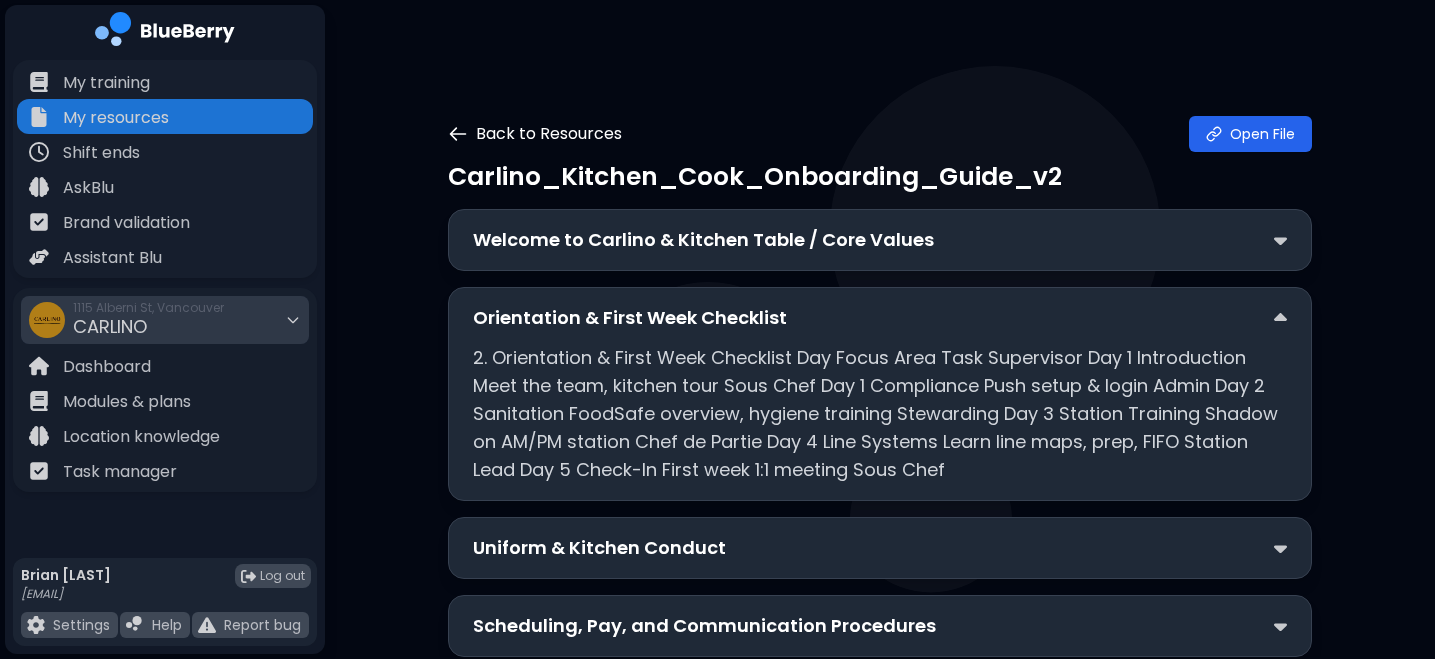 click on "Back to Resources" at bounding box center [535, 134] 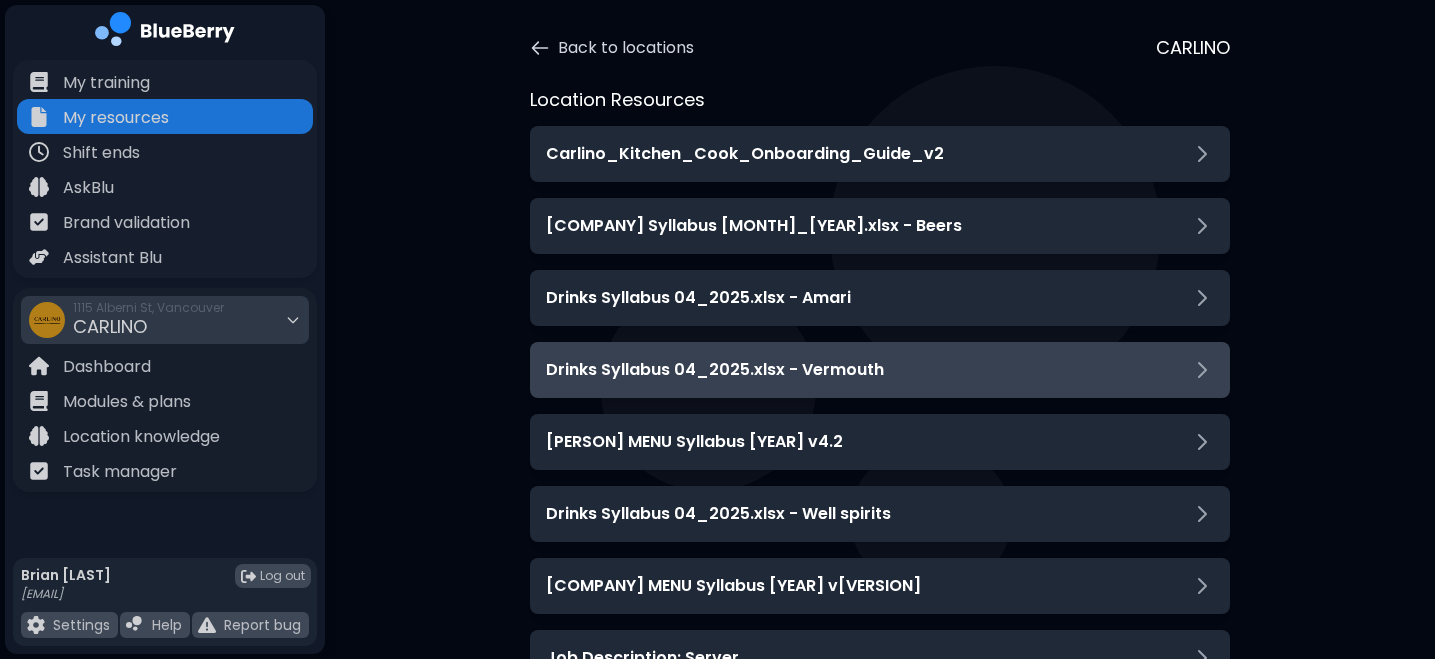 scroll, scrollTop: 83, scrollLeft: 0, axis: vertical 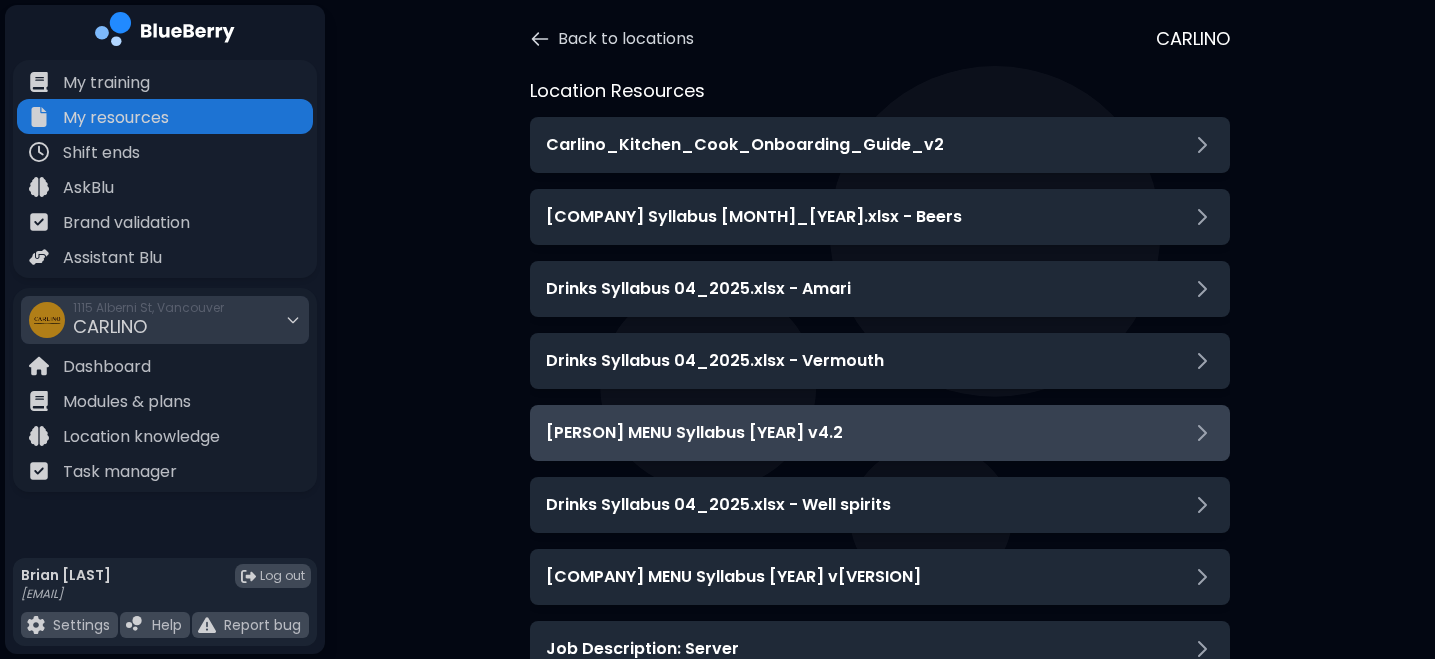 click on "[PERSON] MENU Syllabus [YEAR] v4.2" at bounding box center (694, 433) 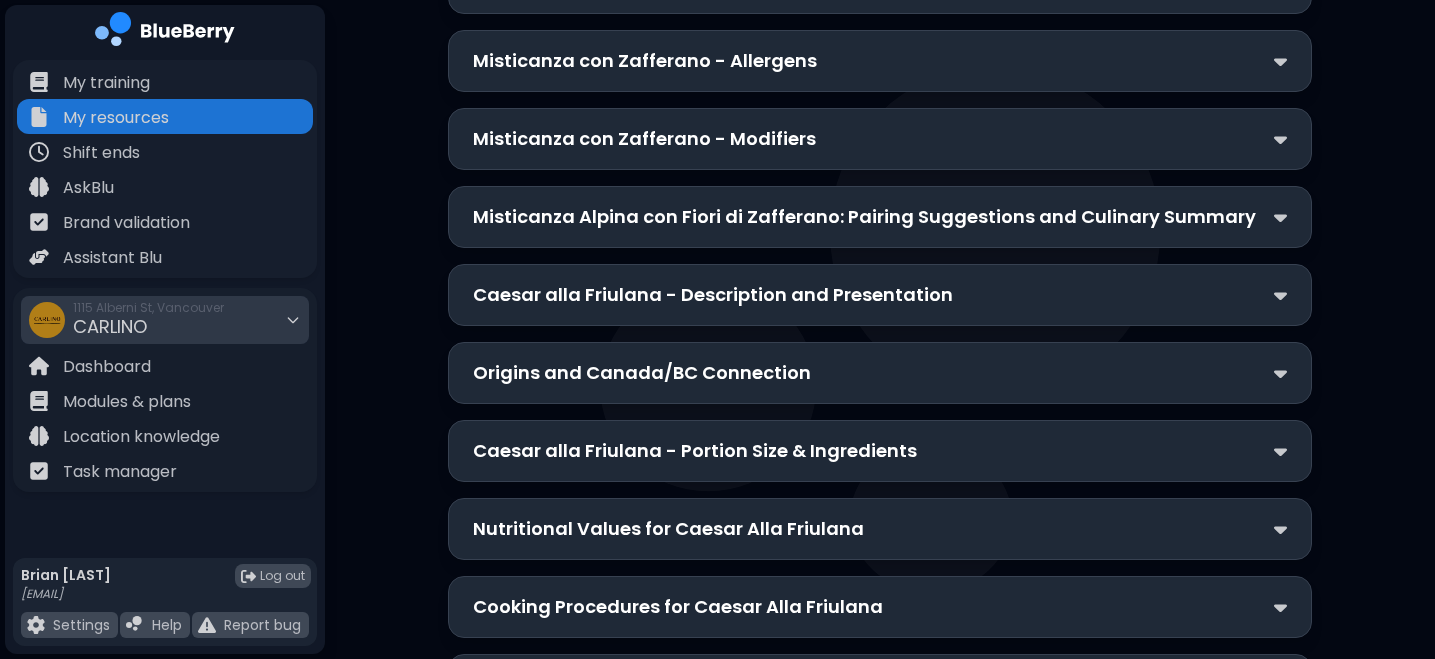scroll, scrollTop: 3799, scrollLeft: 0, axis: vertical 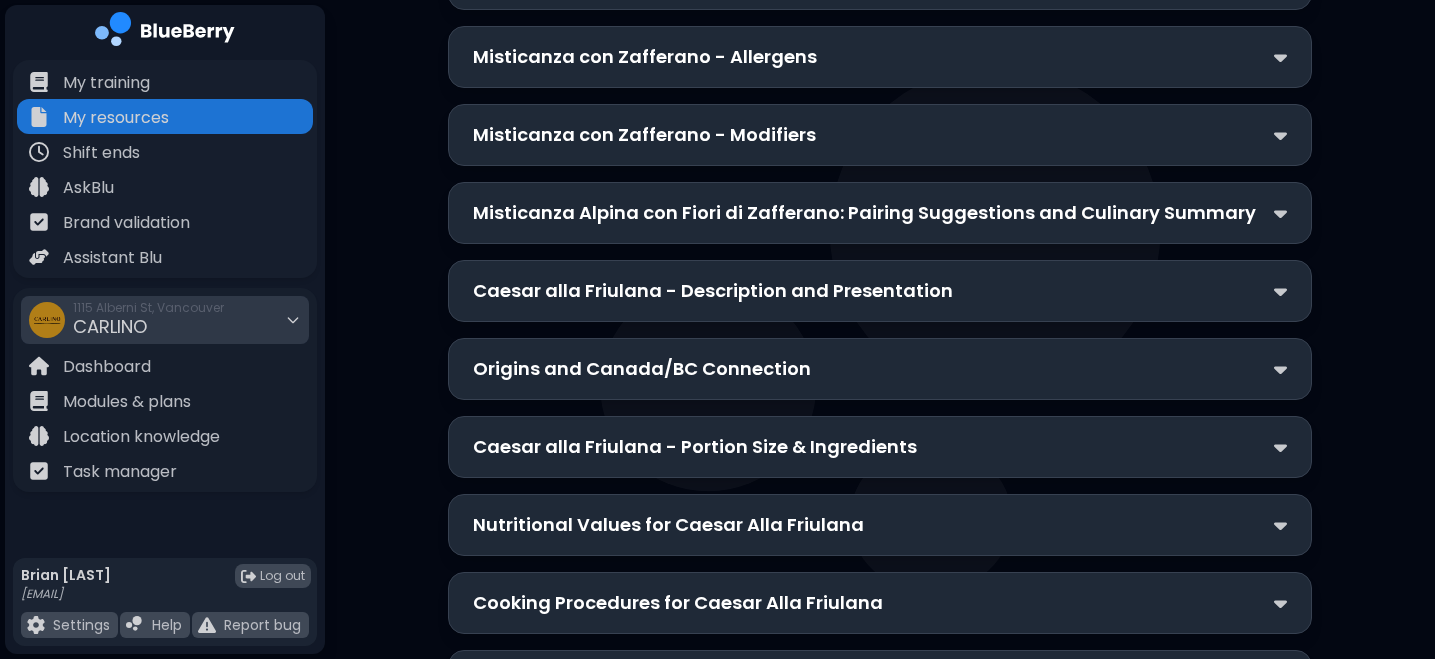 click on "Caesar alla Friulana - Portion Size & Ingredients" at bounding box center (695, 447) 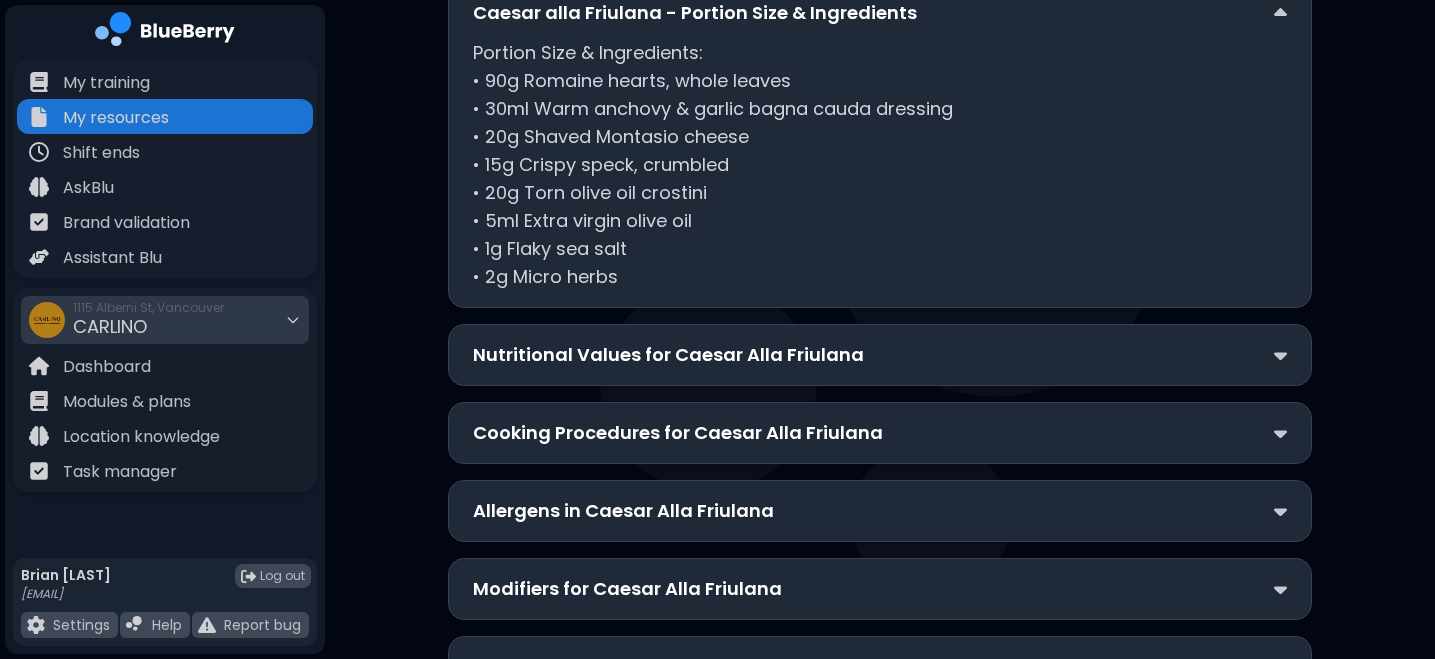 scroll, scrollTop: 4236, scrollLeft: 0, axis: vertical 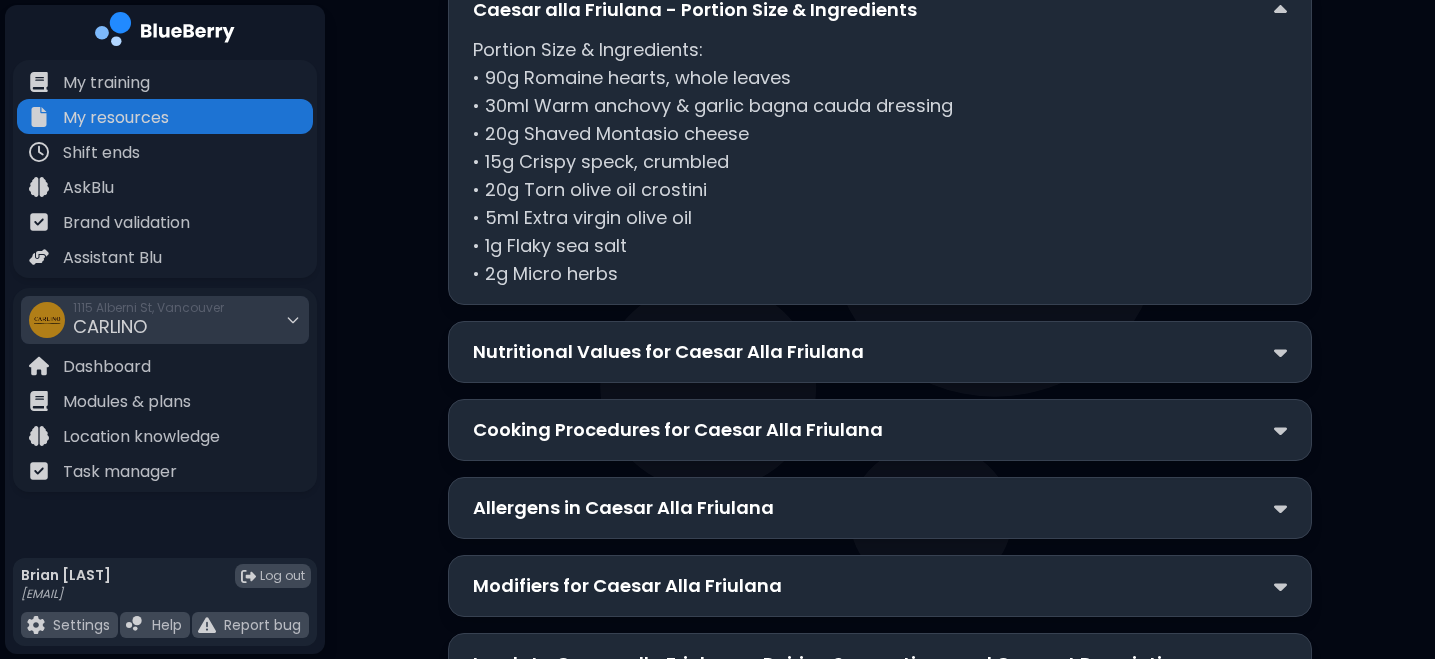 click on "Nutritional Values for Caesar Alla Friulana" at bounding box center (668, 352) 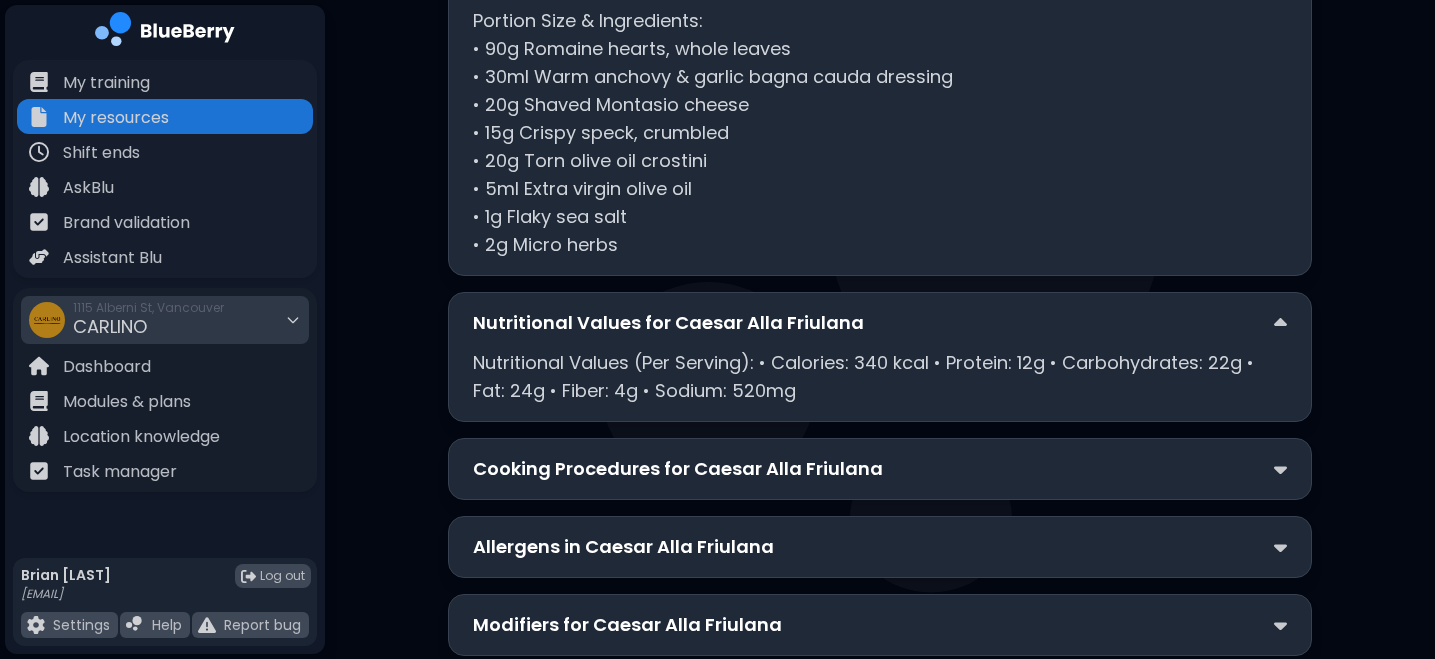 scroll, scrollTop: 4270, scrollLeft: 0, axis: vertical 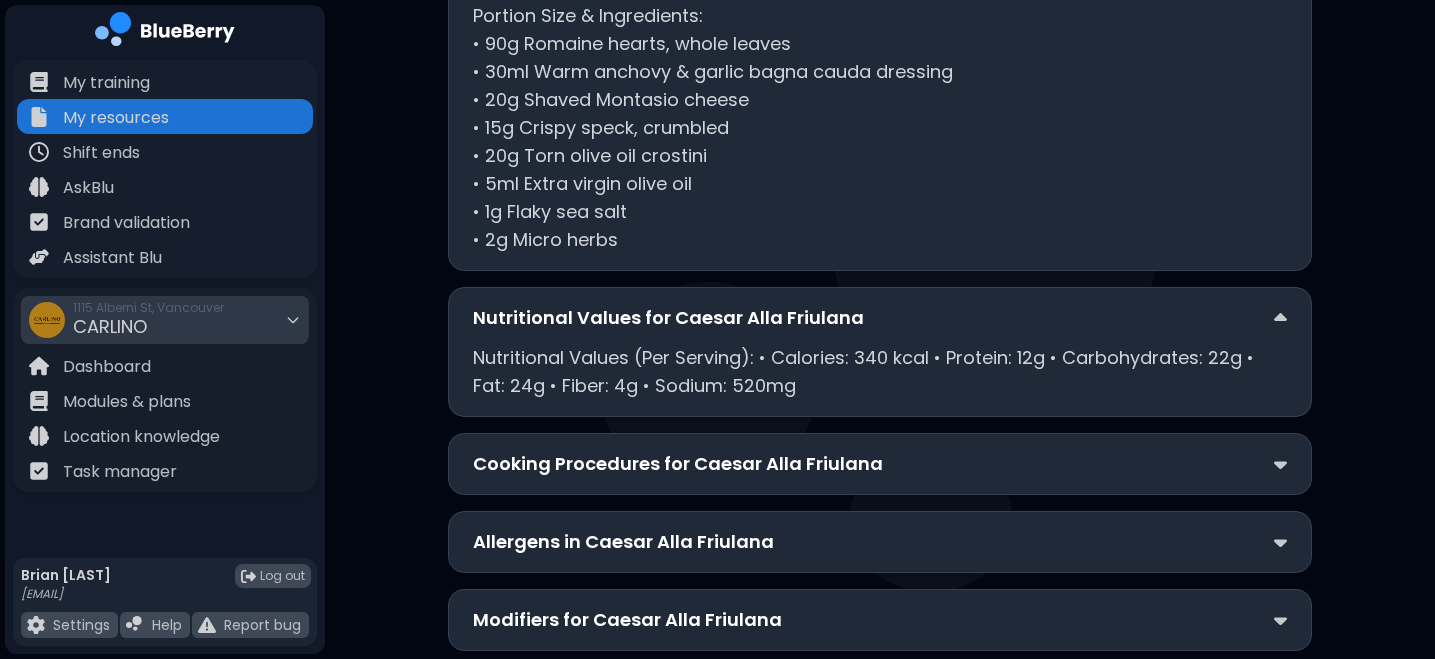 click on "Cooking Procedures for Caesar Alla Friulana" at bounding box center [678, 464] 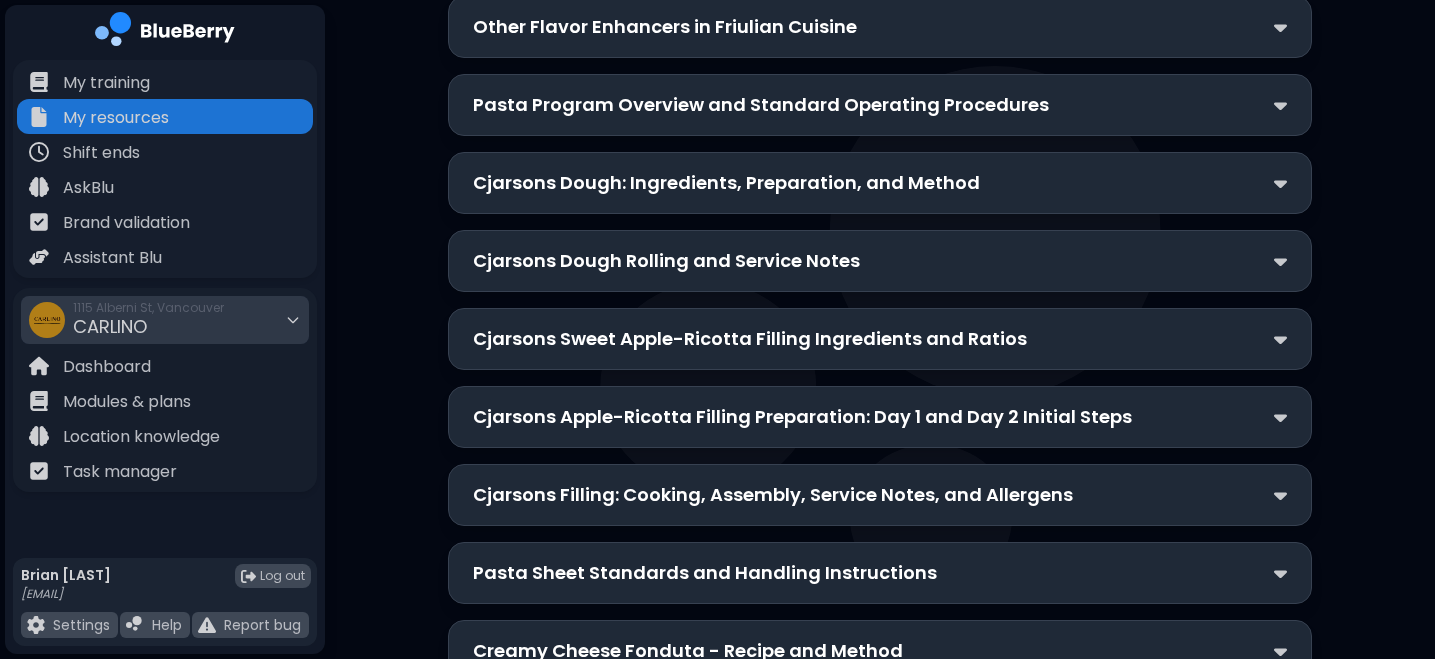 scroll, scrollTop: 15614, scrollLeft: 0, axis: vertical 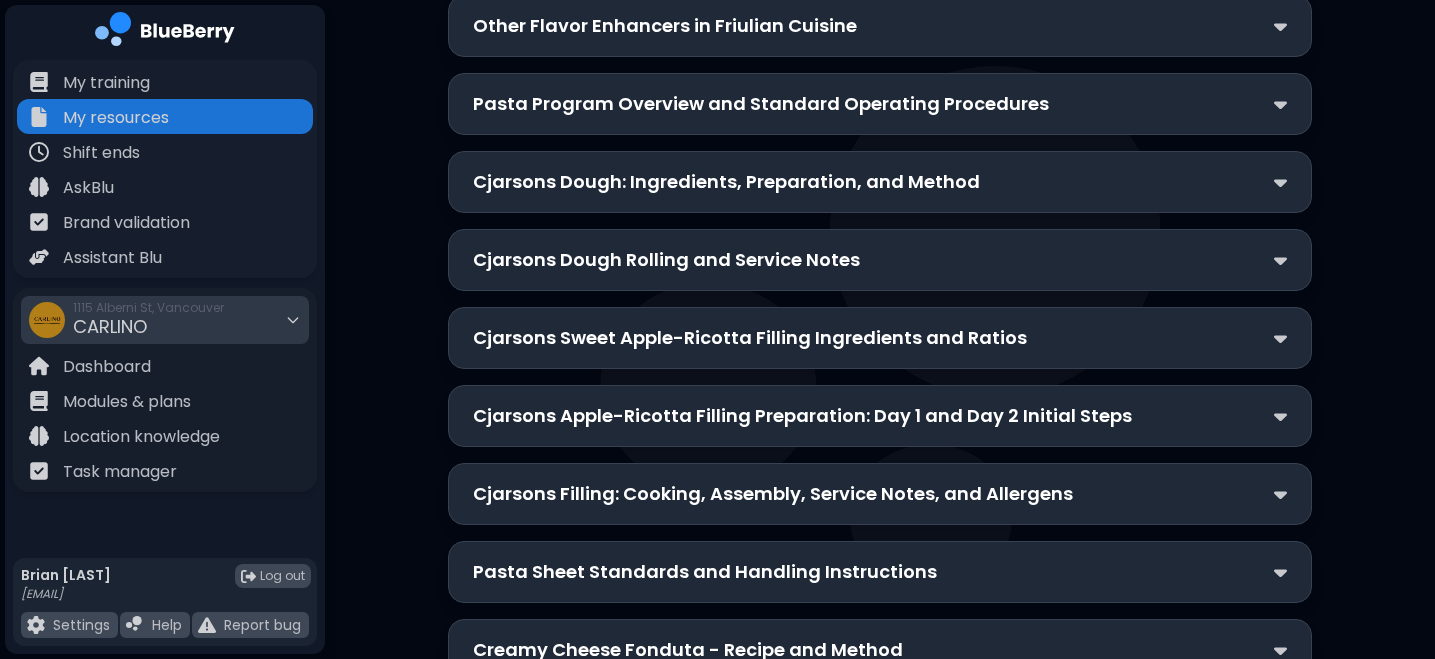 click on "Pasta Sheet Standards and Handling Instructions" at bounding box center (705, 572) 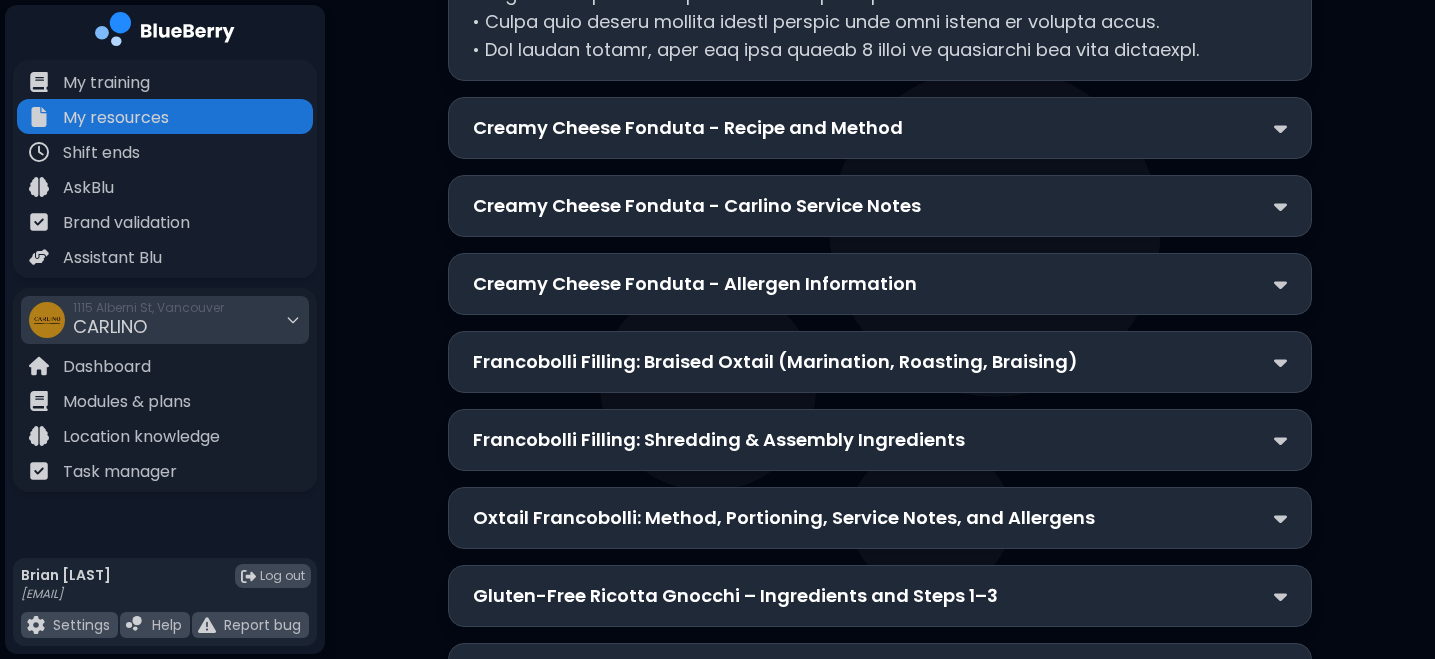 scroll, scrollTop: 17029, scrollLeft: 0, axis: vertical 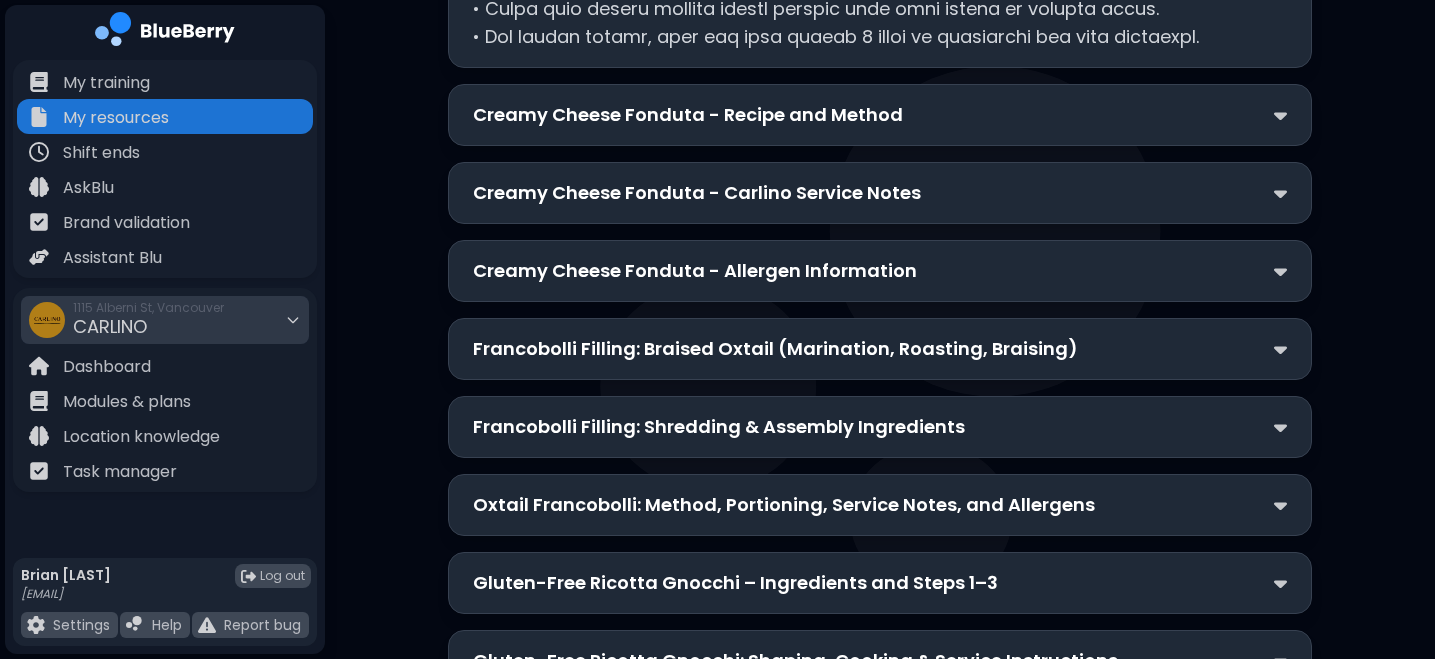 click on "Gluten-Free Ricotta Gnocchi – Ingredients and Steps 1–3" at bounding box center [880, 583] 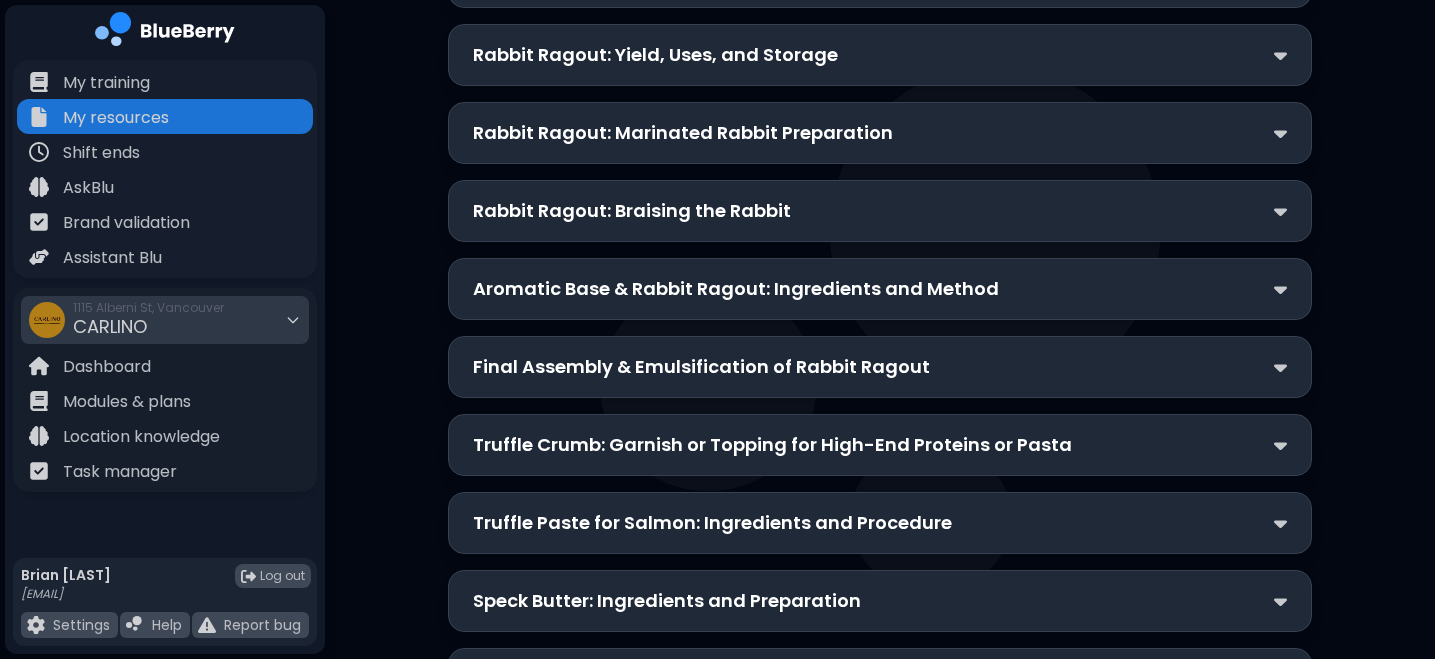 scroll, scrollTop: 19763, scrollLeft: 0, axis: vertical 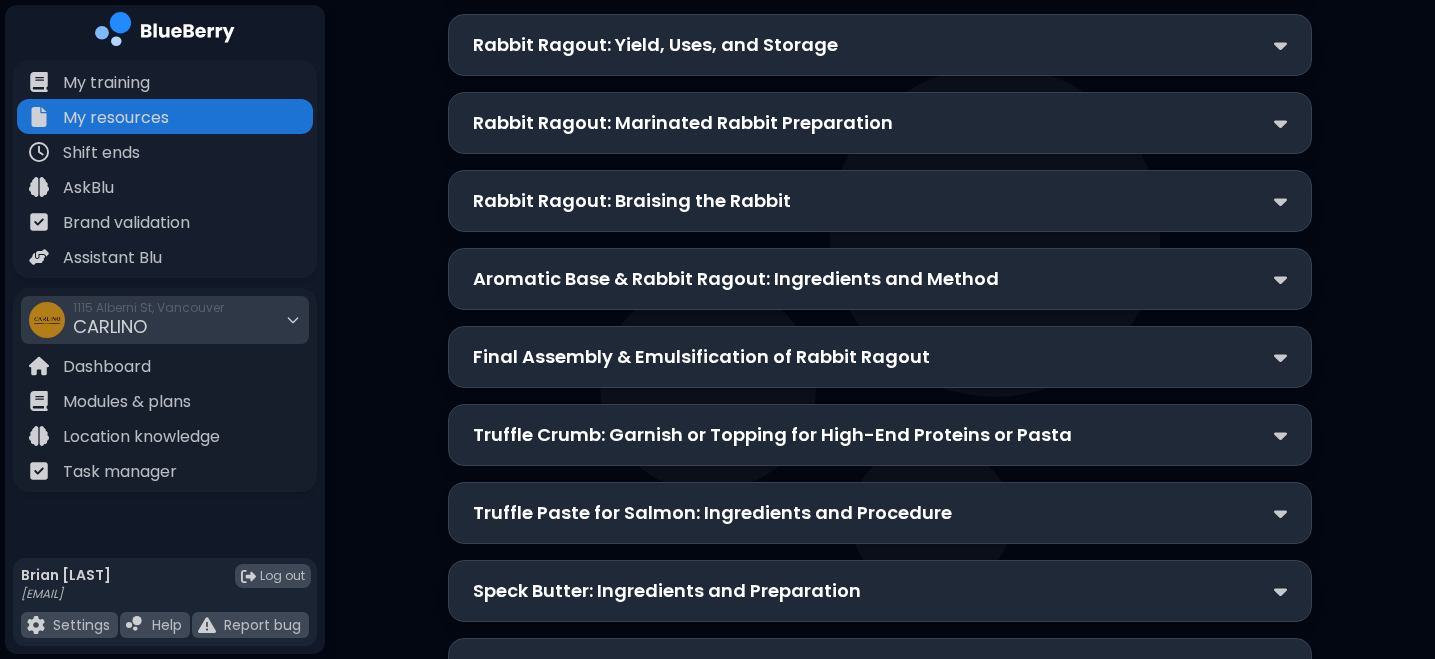 click on "Speck Butter: Ingredients and Preparation" at bounding box center [667, 591] 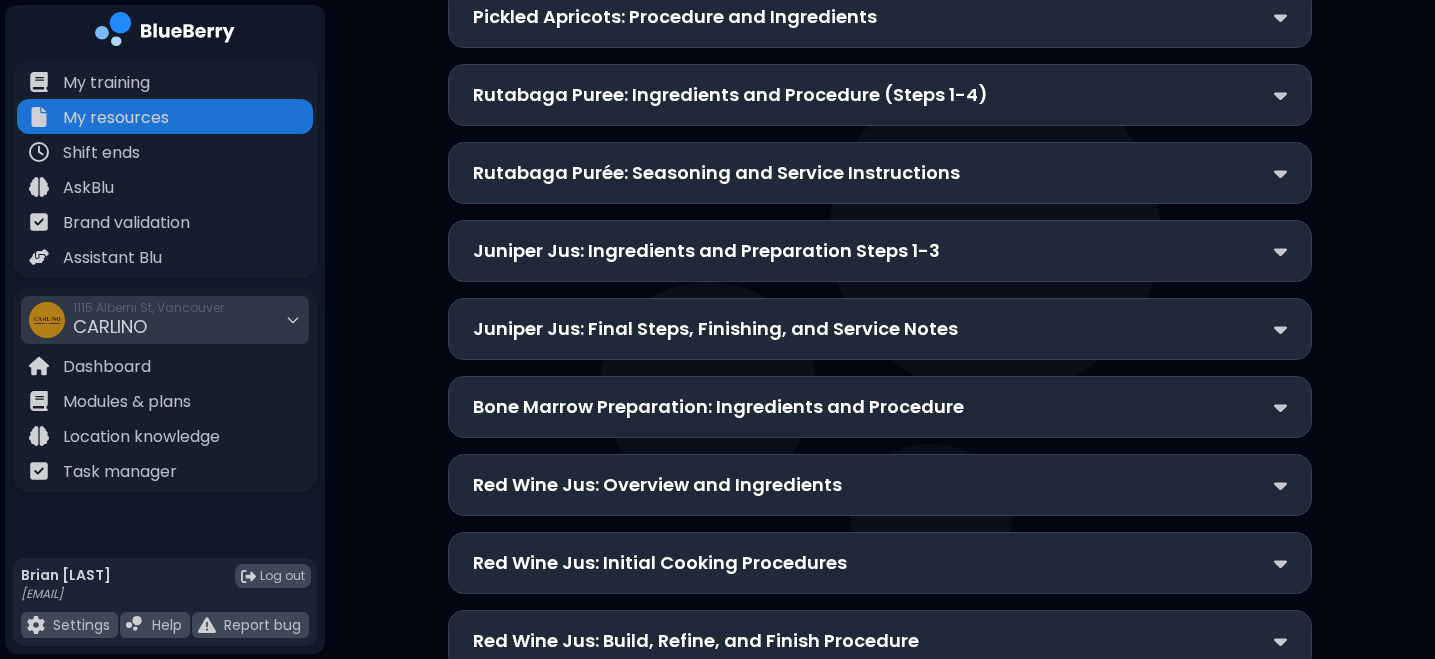 scroll, scrollTop: 21029, scrollLeft: 0, axis: vertical 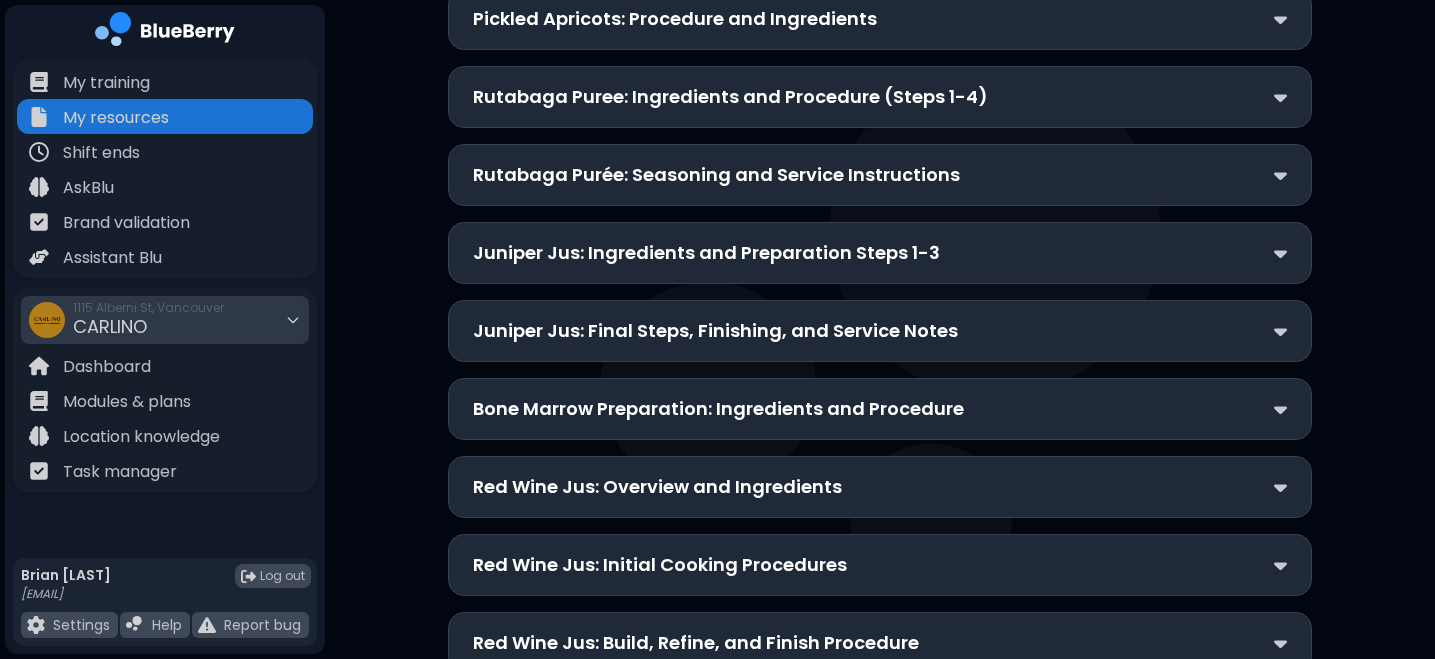 click on "Red Wine Jus: Overview and Ingredients" at bounding box center (657, 487) 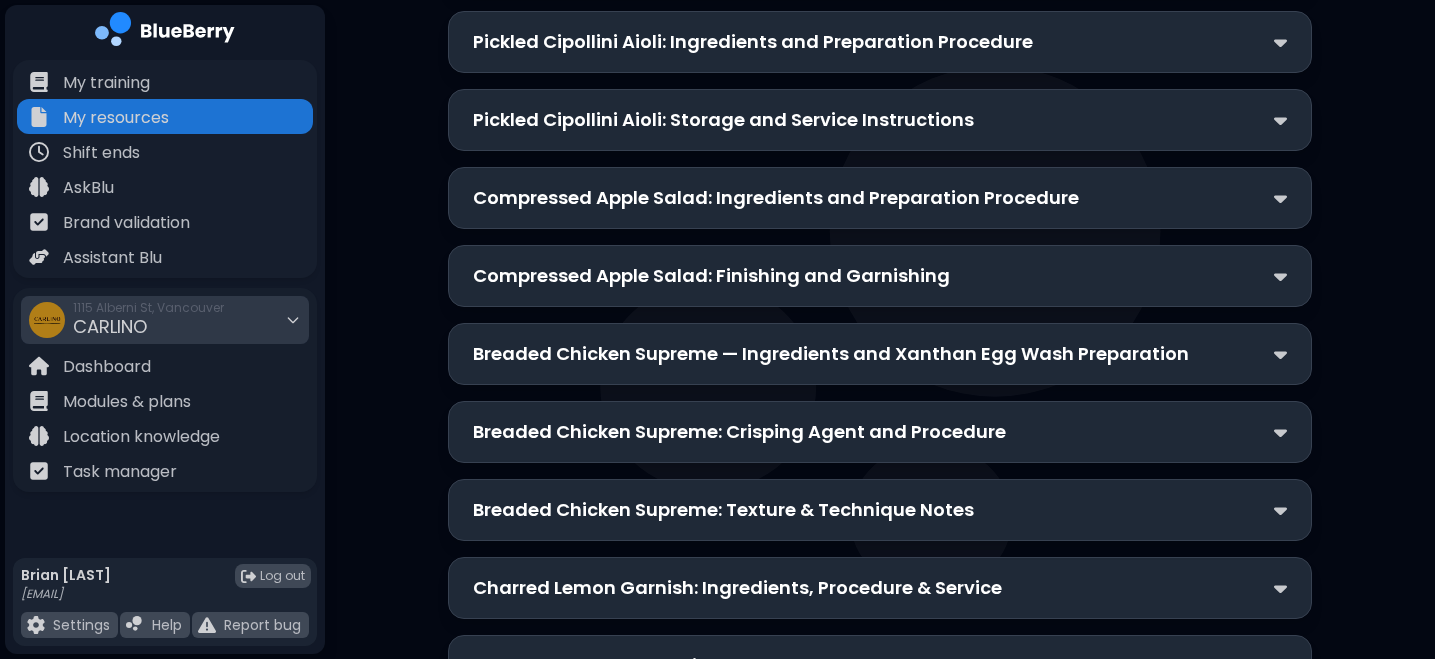 scroll, scrollTop: 22596, scrollLeft: 0, axis: vertical 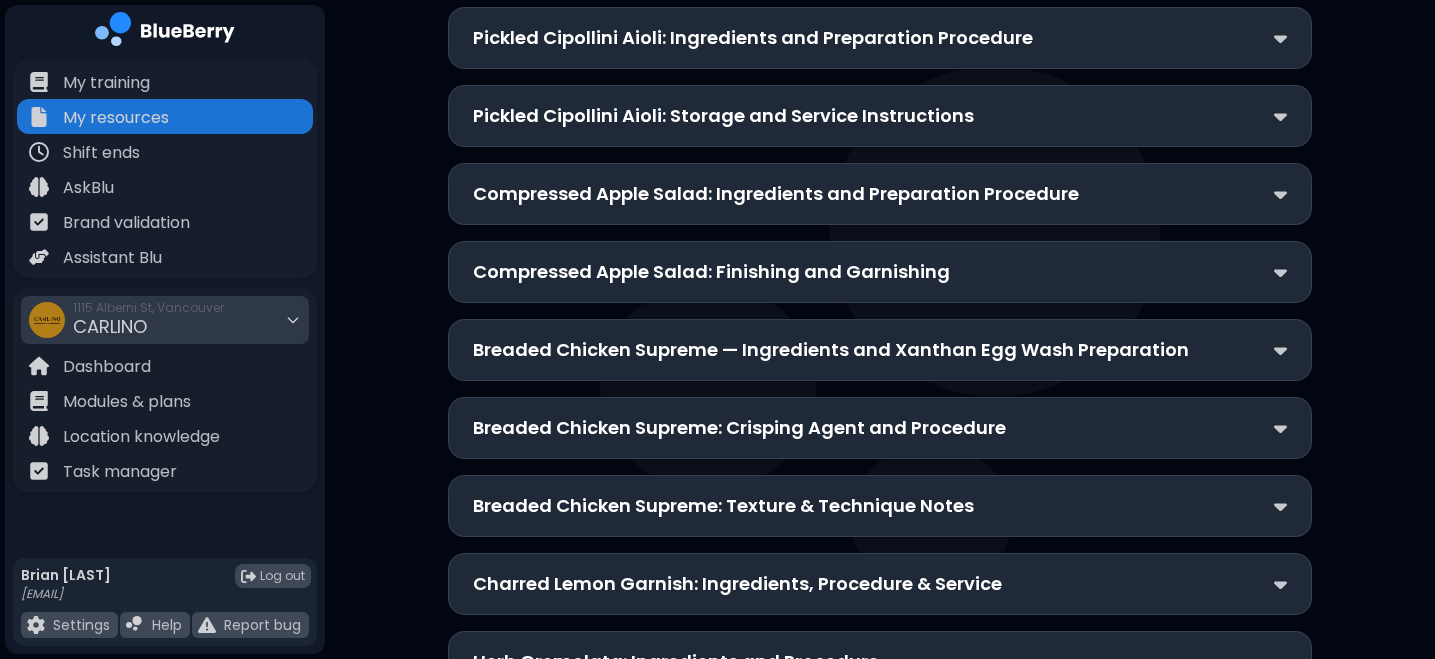 click on "Charred Lemon Garnish: Ingredients, Procedure & Service" at bounding box center [737, 584] 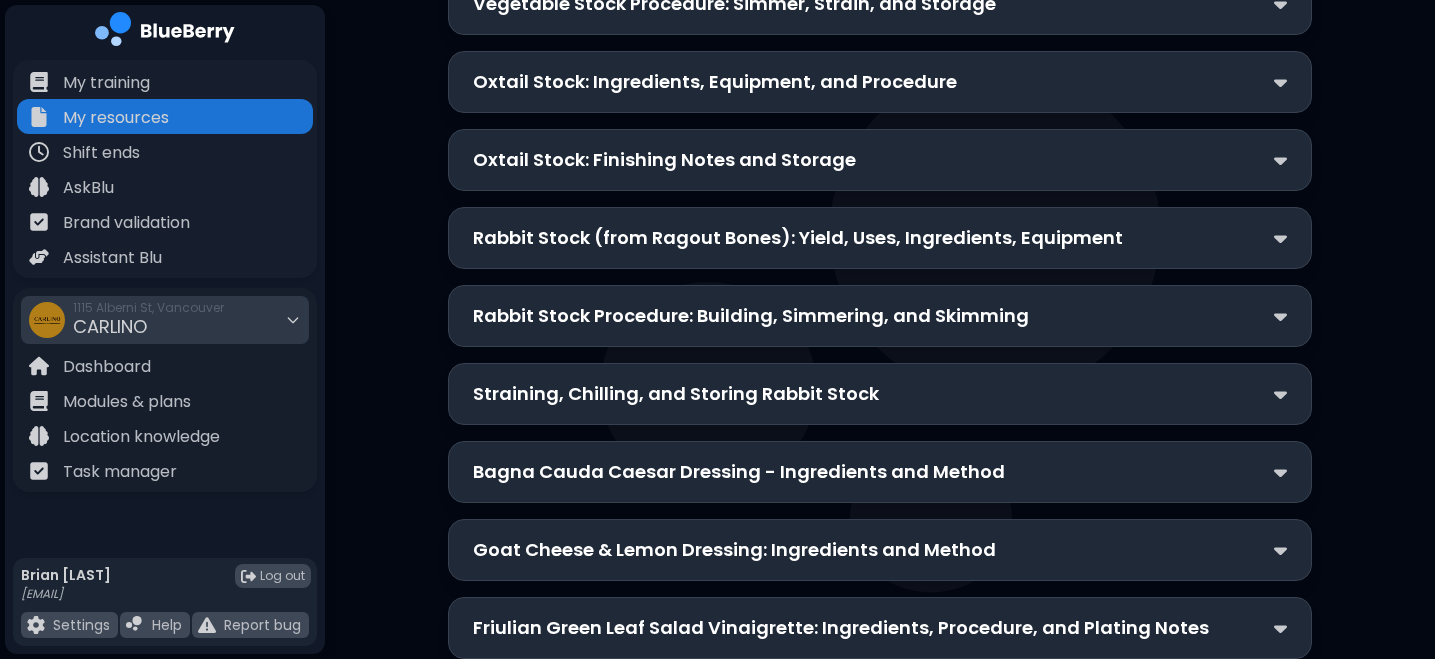 scroll, scrollTop: 26554, scrollLeft: 0, axis: vertical 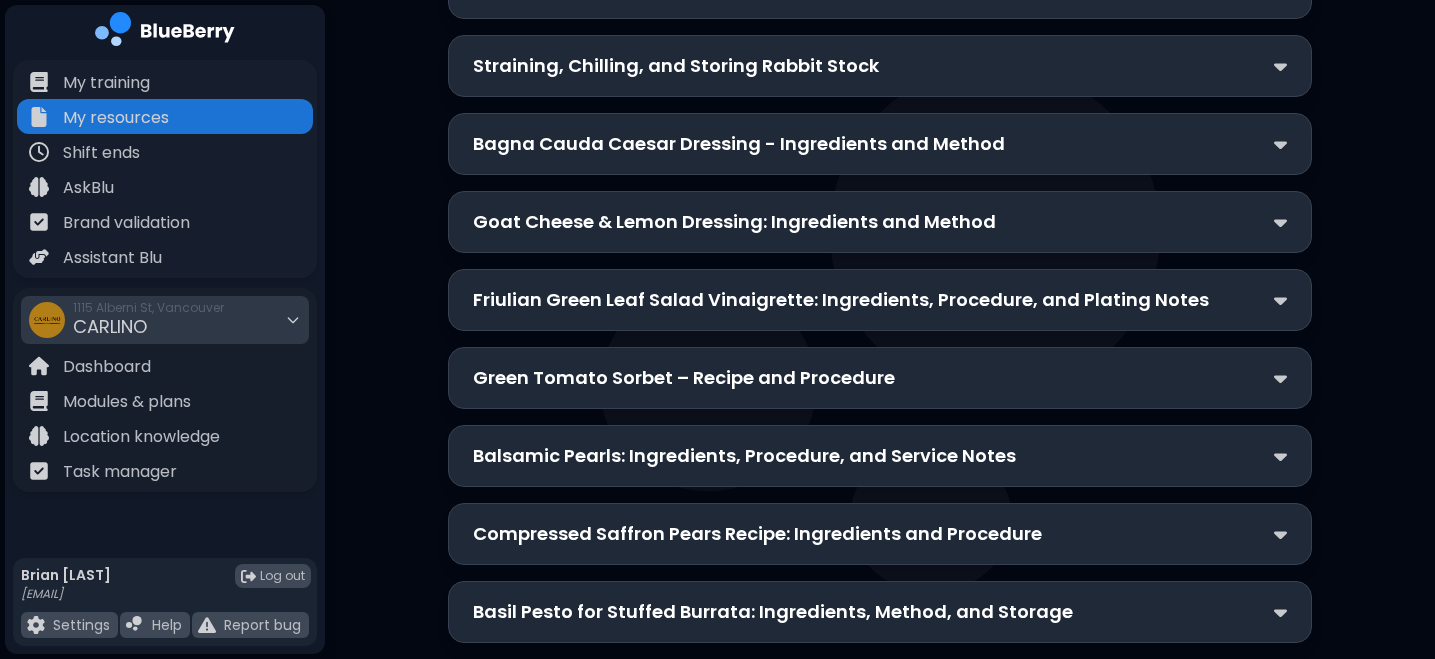 click on "Basil Pesto for Stuffed Burrata: Ingredients, Method, and Storage" at bounding box center [773, 612] 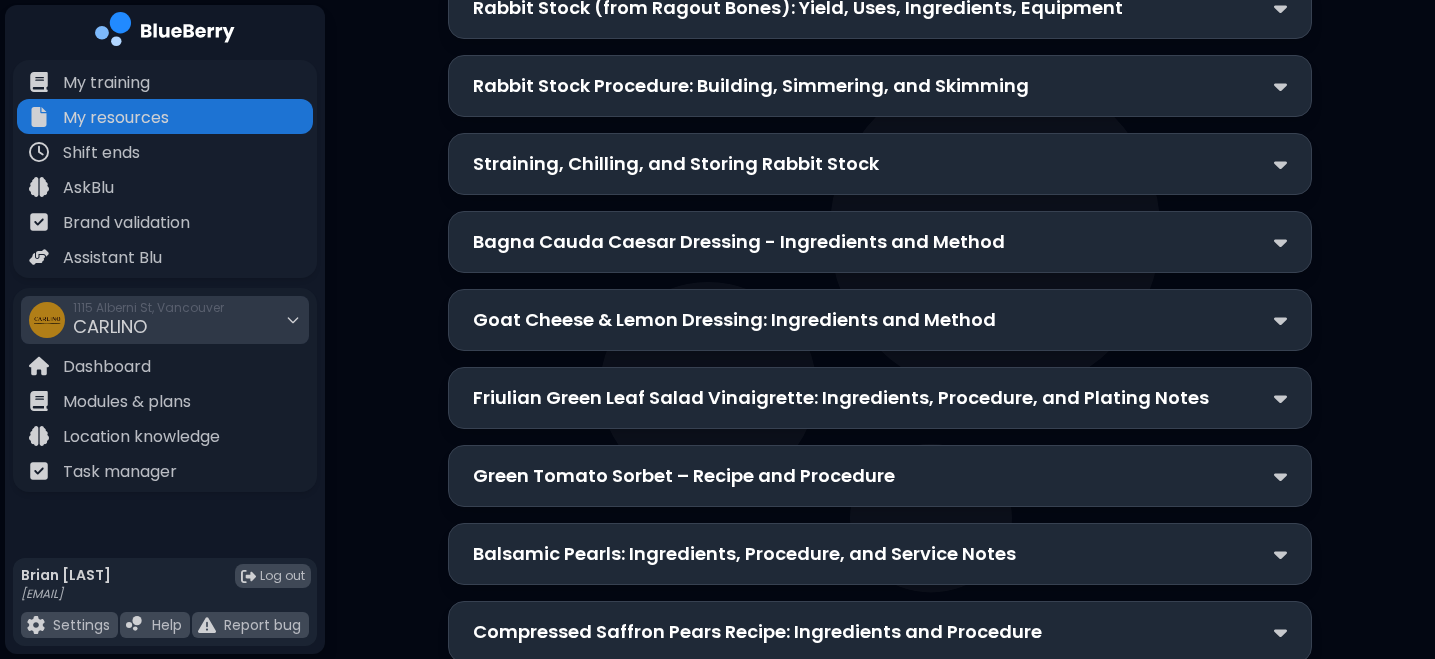 scroll, scrollTop: 26454, scrollLeft: 0, axis: vertical 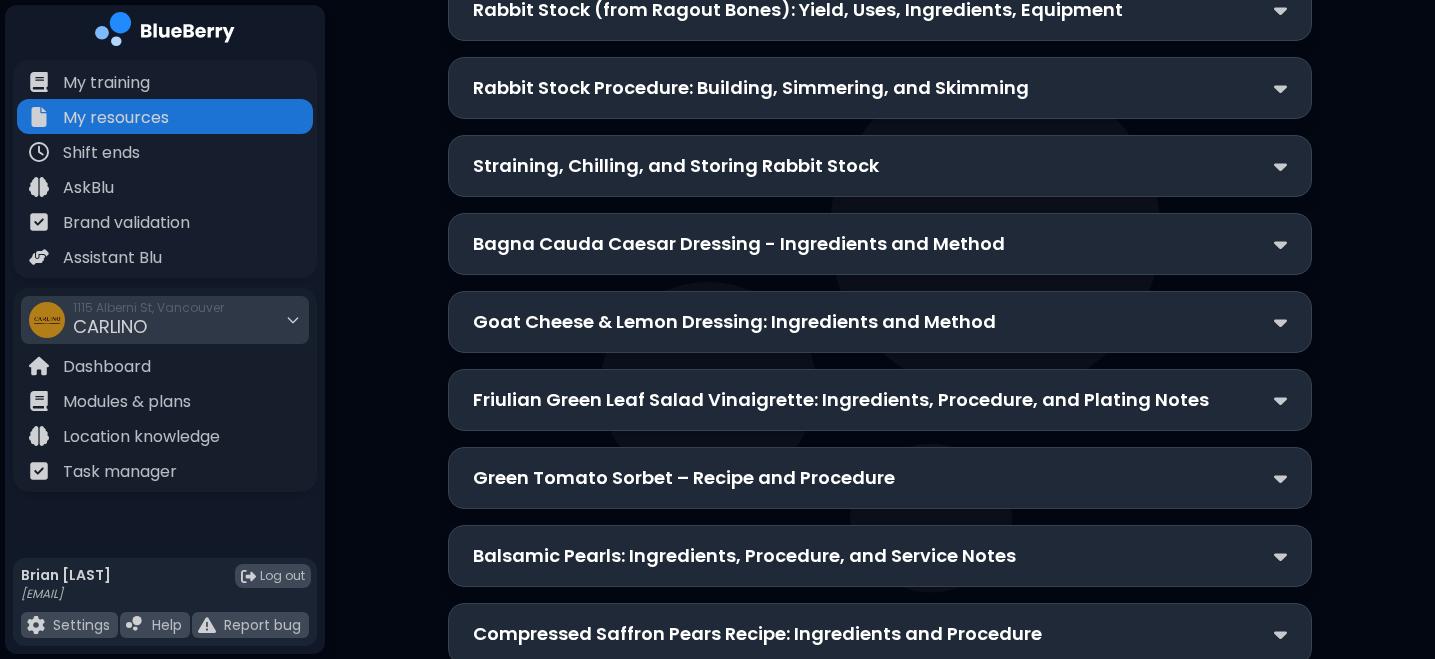click on "Goat Cheese & Lemon Dressing: Ingredients and Method" at bounding box center [734, 322] 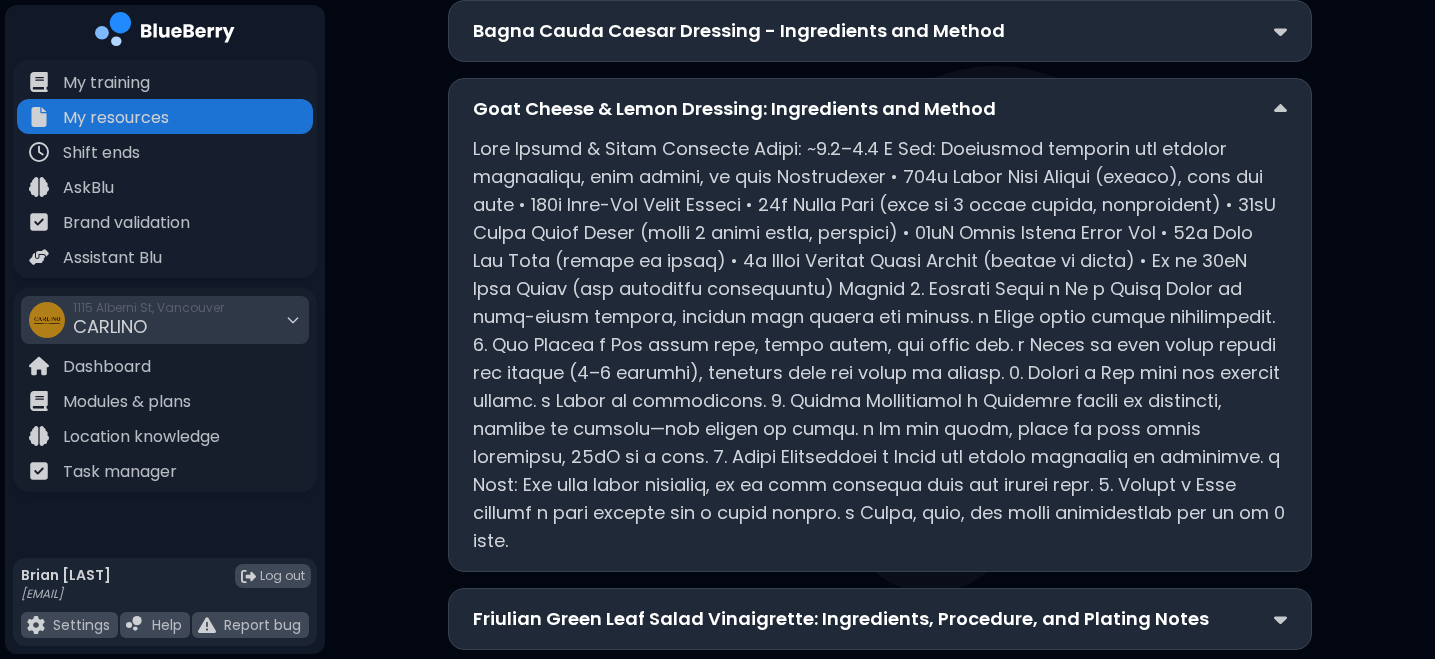 scroll, scrollTop: 26674, scrollLeft: 0, axis: vertical 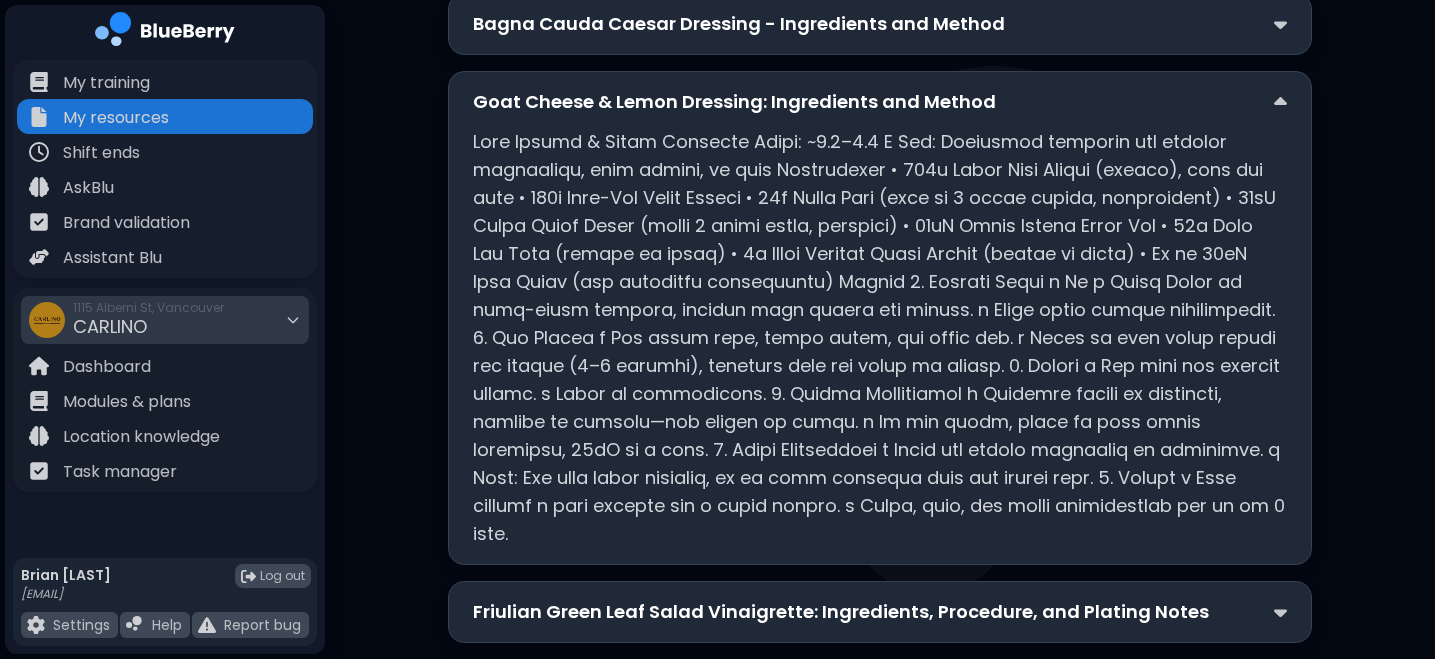 click on "Friulian Green Leaf Salad Vinaigrette: Ingredients, Procedure, and Plating Notes" at bounding box center [841, 612] 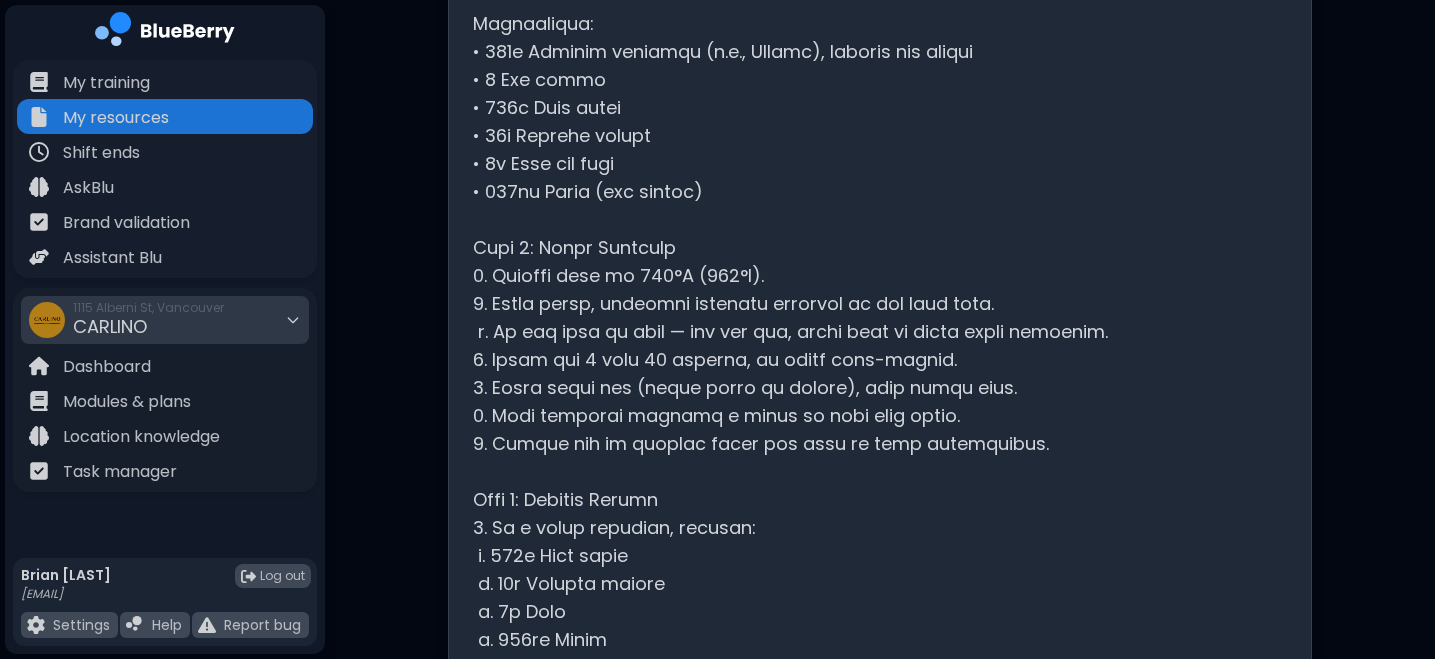 scroll, scrollTop: 17561, scrollLeft: 0, axis: vertical 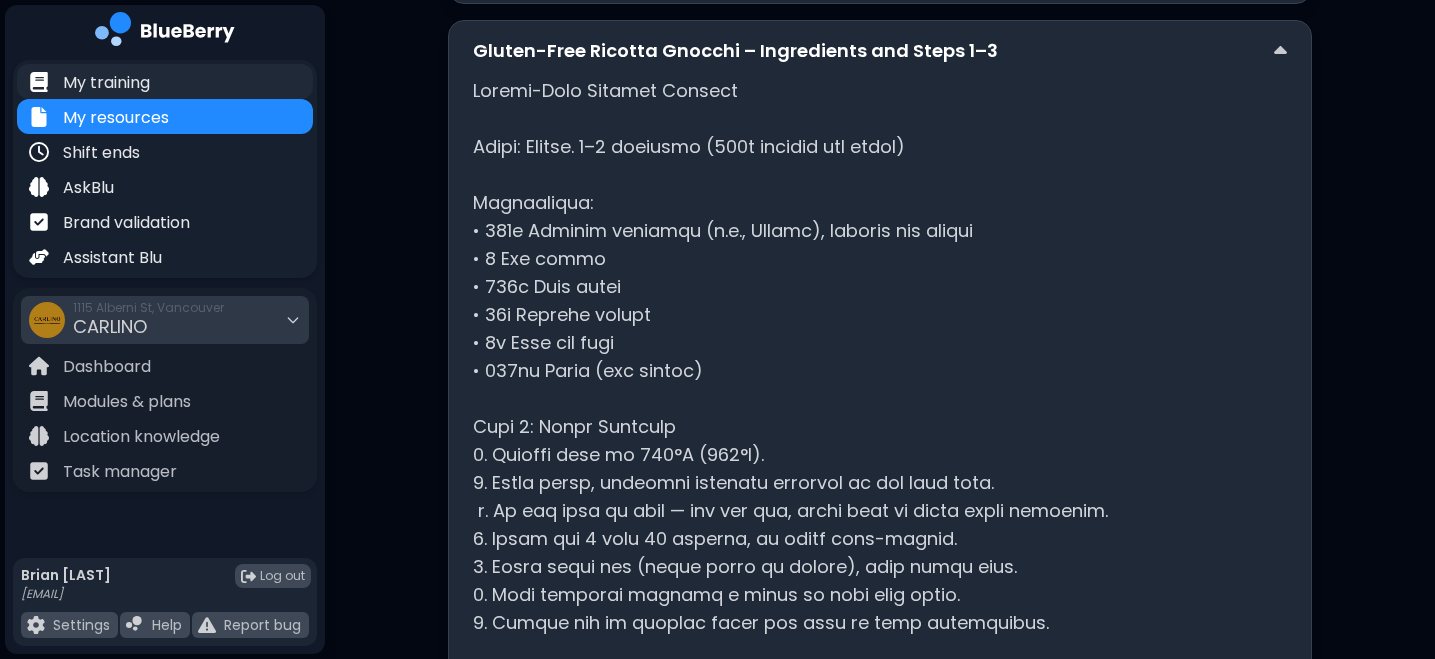 click on "My training" at bounding box center (106, 83) 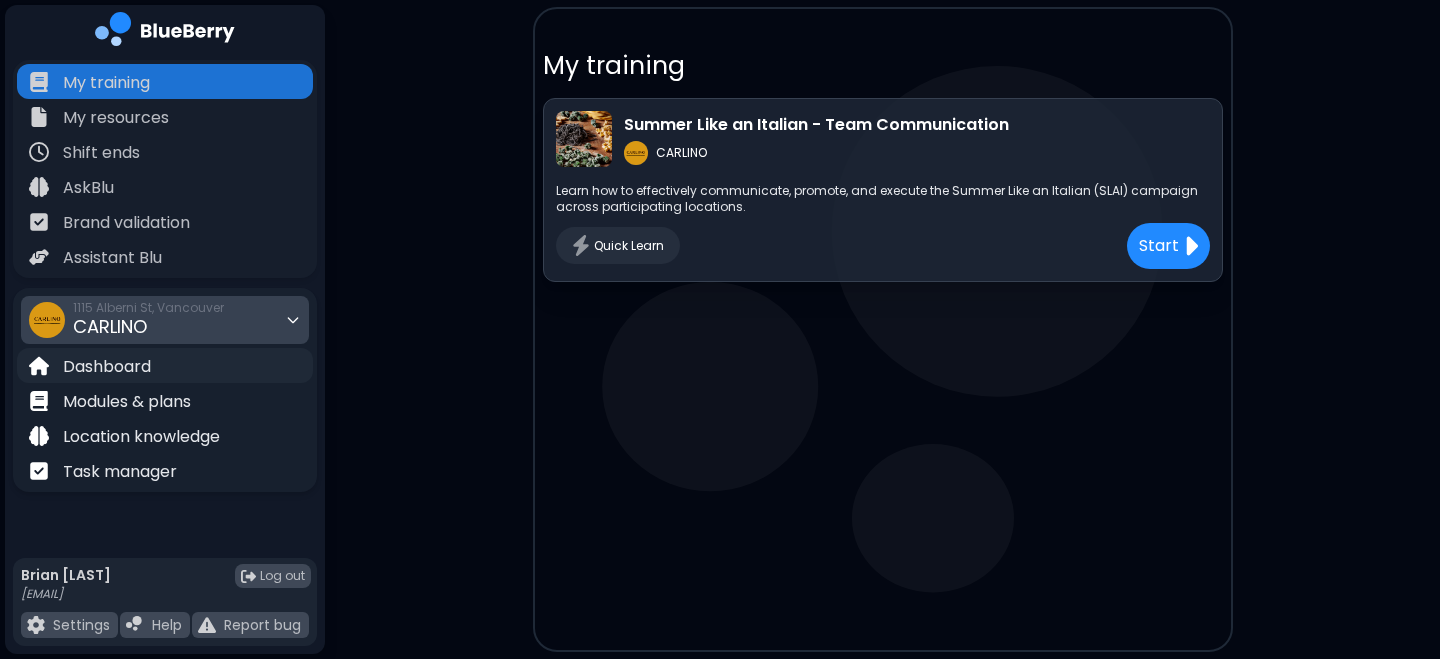 click on "Dashboard" at bounding box center [107, 367] 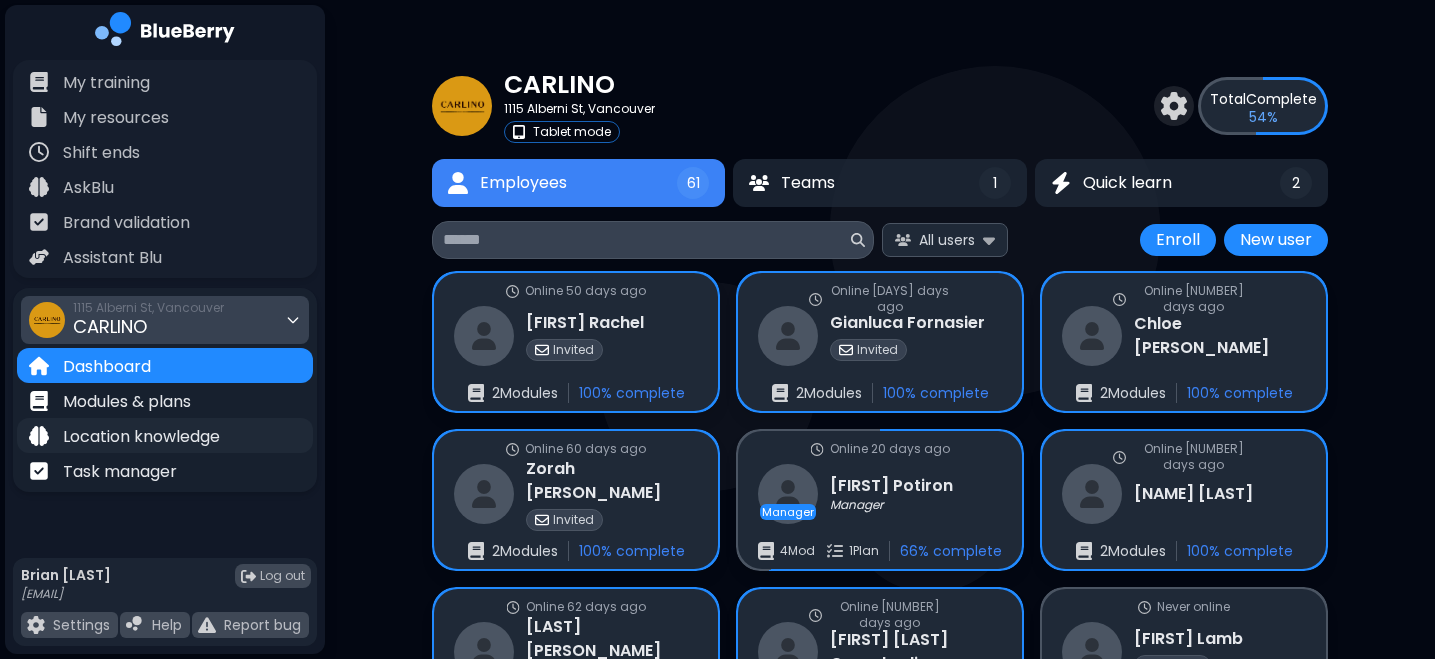 click on "Location knowledge" at bounding box center [141, 437] 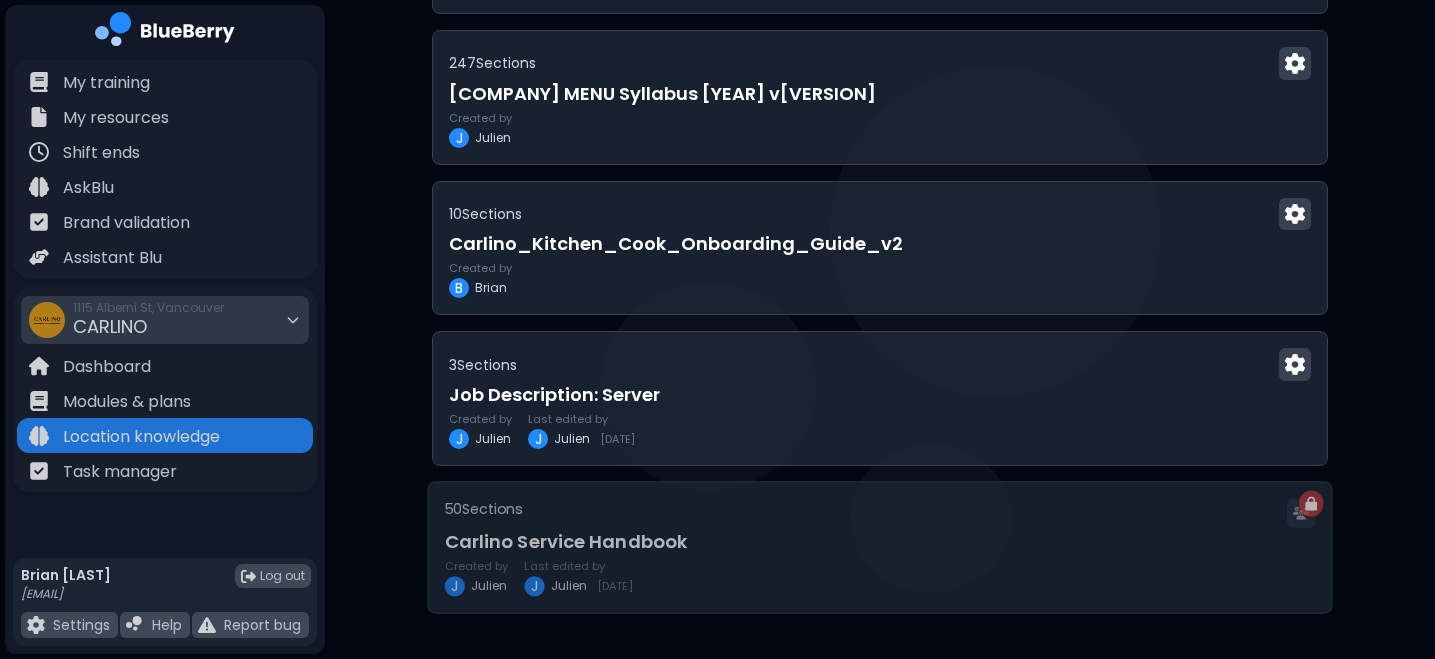 scroll, scrollTop: 375, scrollLeft: 0, axis: vertical 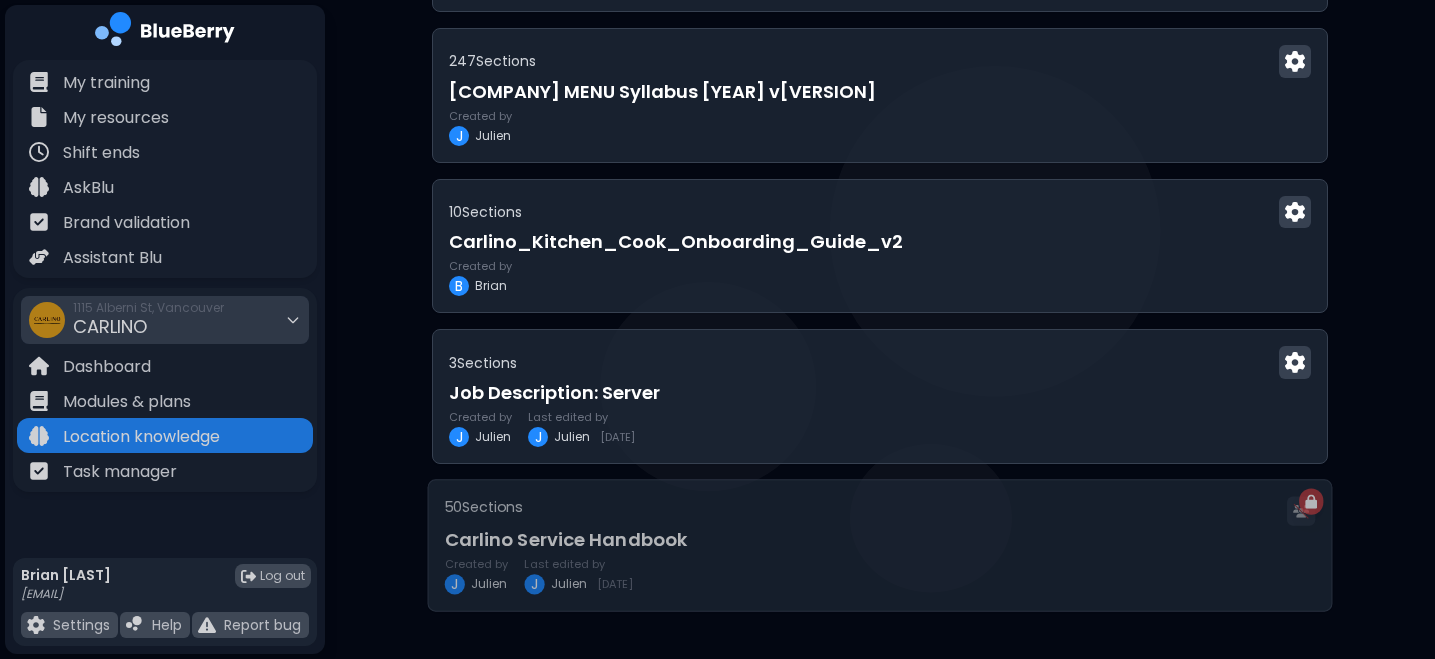 click on "Carlino Service Handbook" at bounding box center (880, 540) 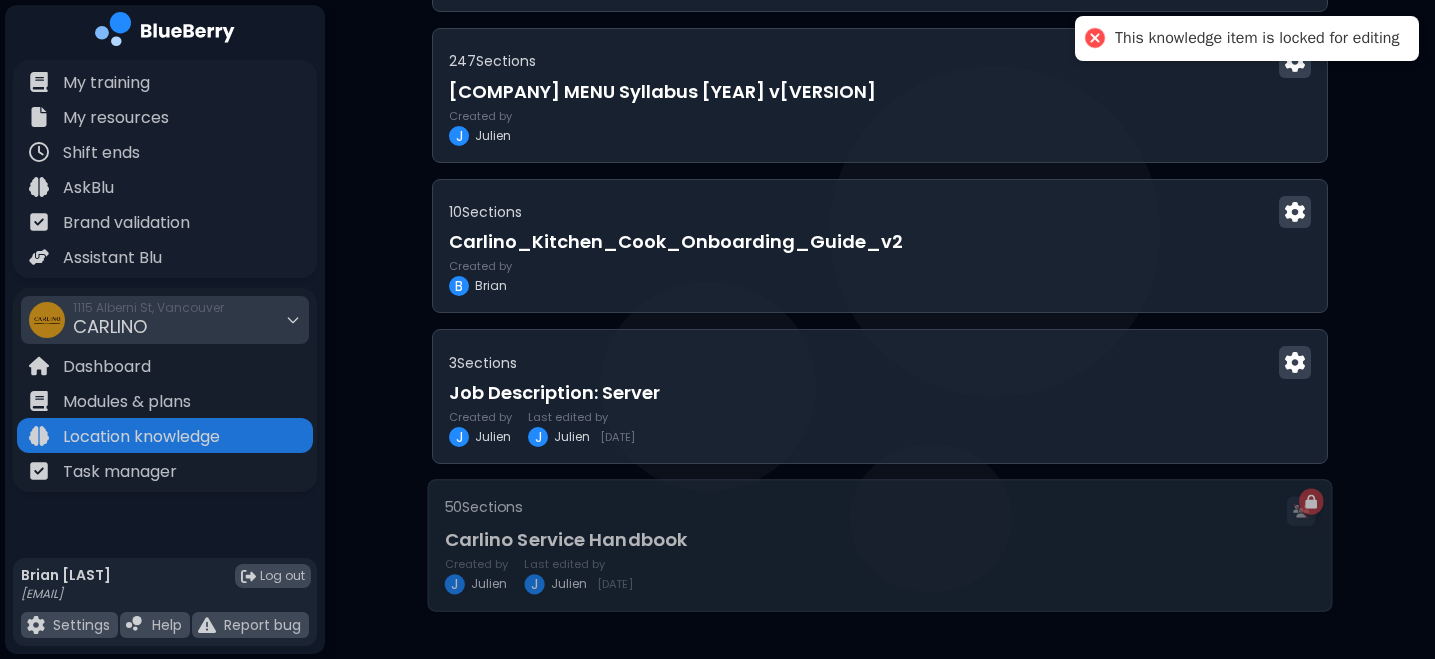 click on "50  Section s" at bounding box center (880, 511) 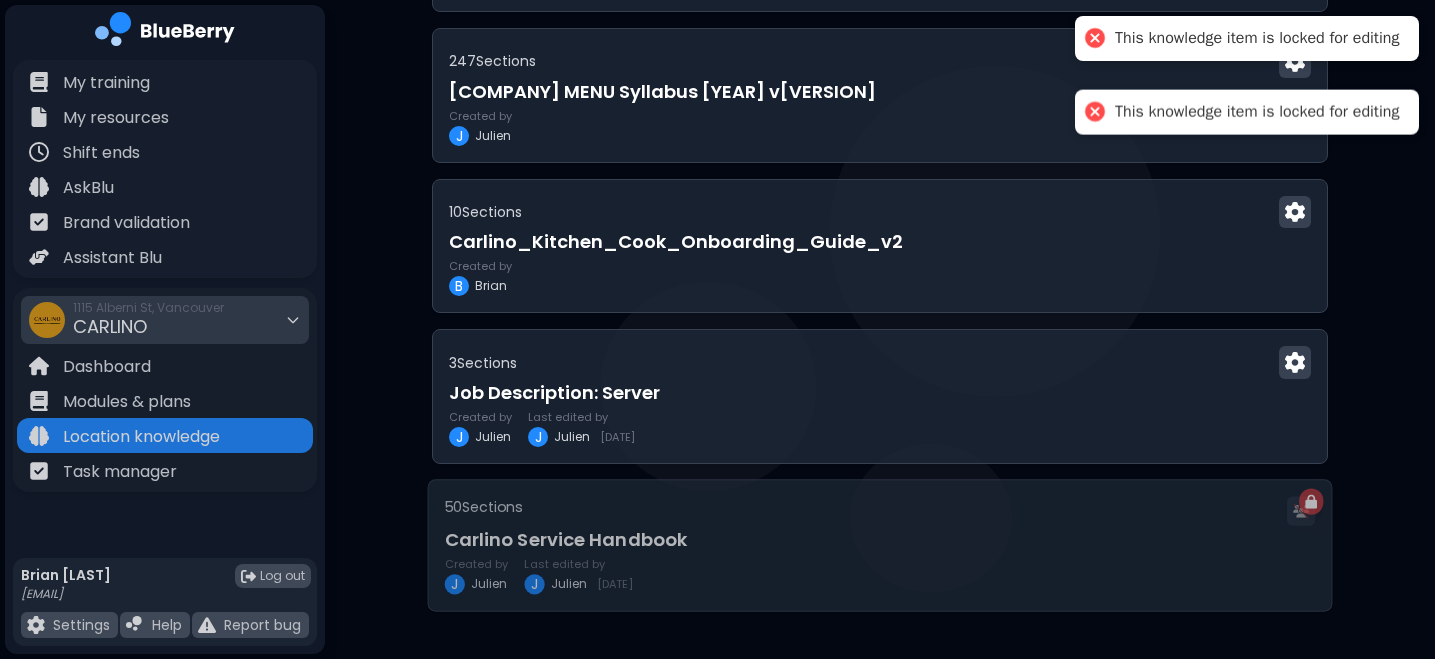 click on "Carlino Service Handbook" at bounding box center [880, 540] 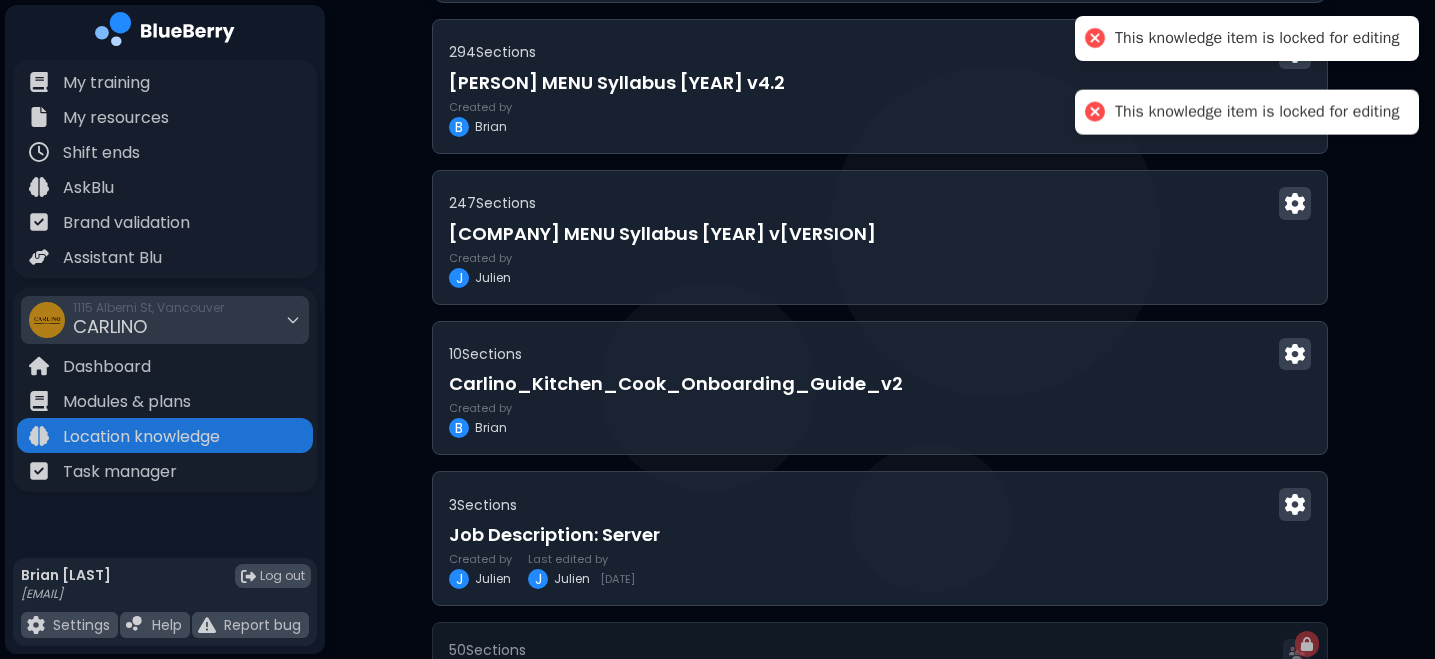 scroll, scrollTop: 0, scrollLeft: 0, axis: both 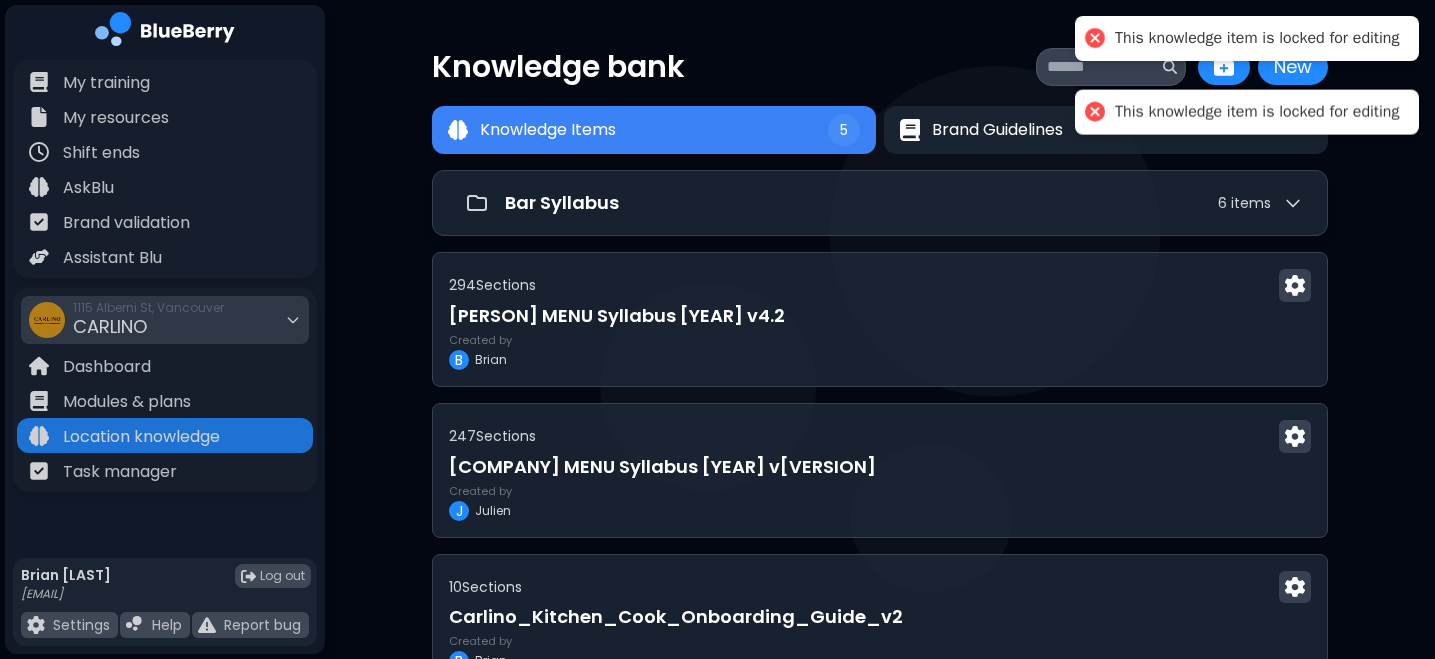 click on "[PERSON] MENU Syllabus [YEAR] v4.2" at bounding box center (880, 316) 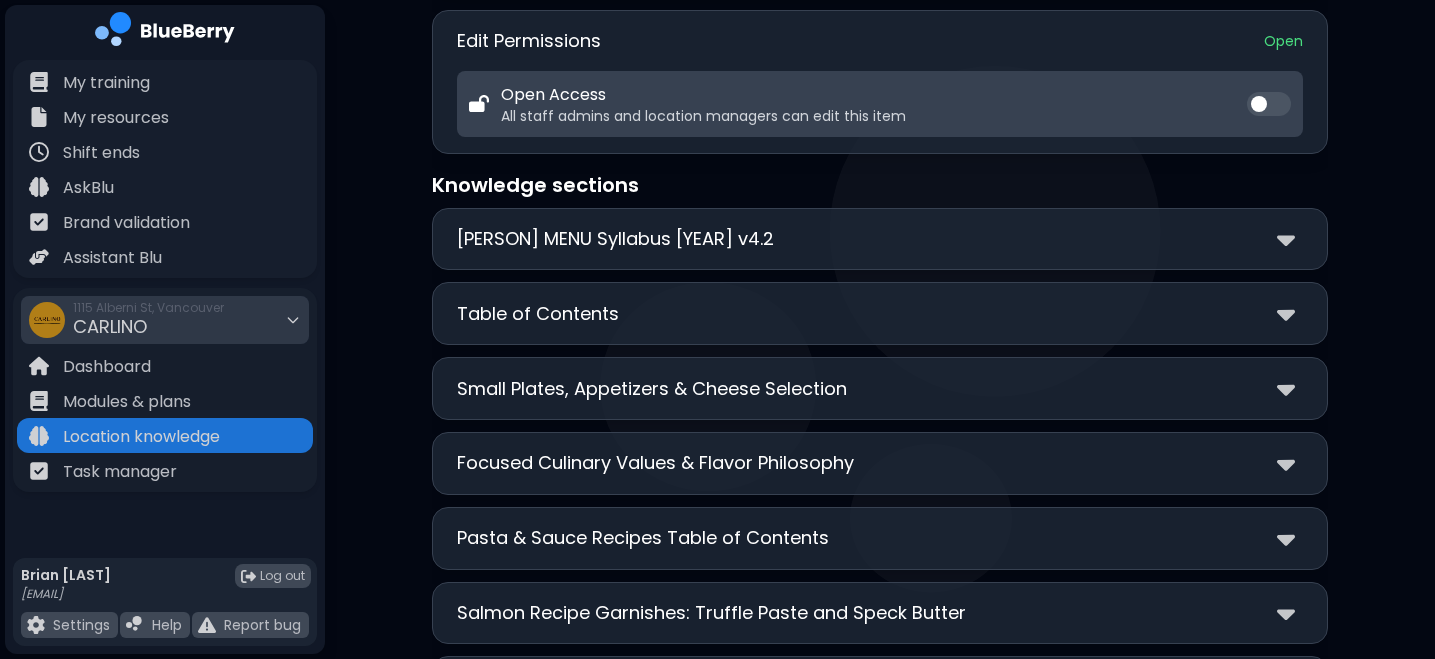 scroll, scrollTop: 270, scrollLeft: 0, axis: vertical 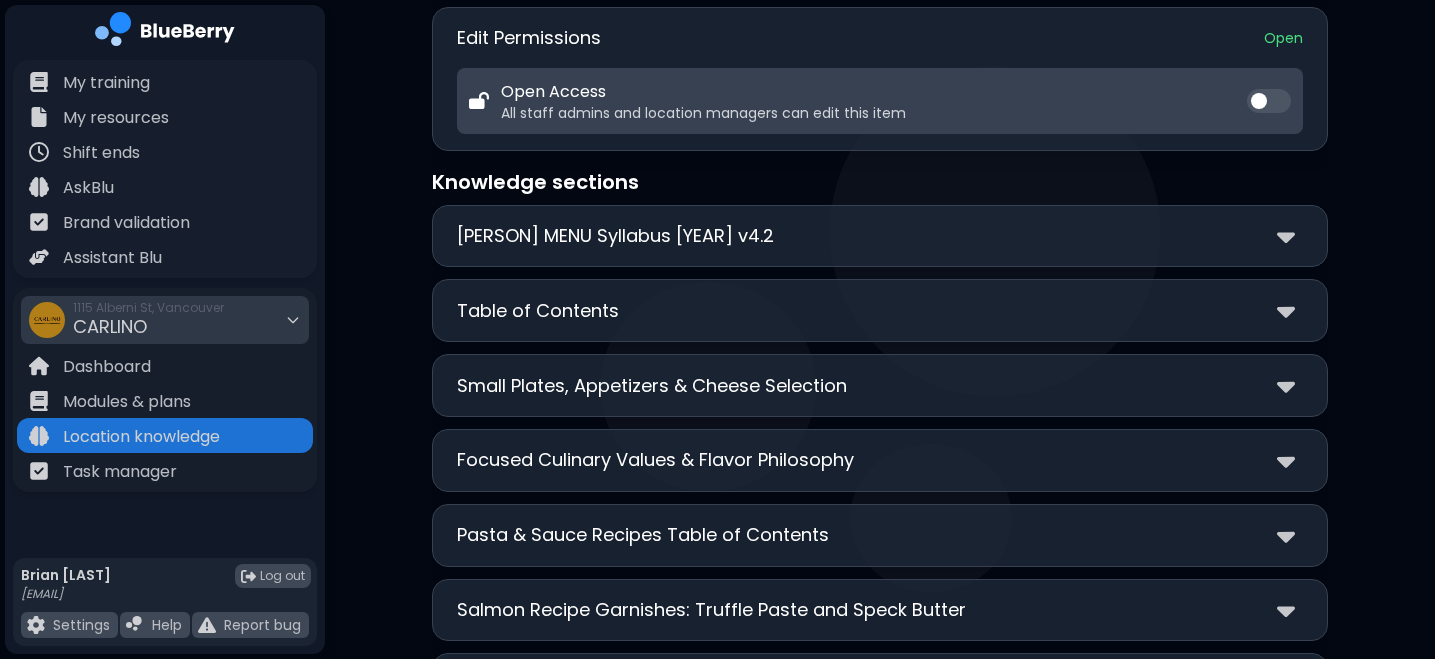 click on "Focused Culinary Values & Flavor Philosophy" at bounding box center [655, 460] 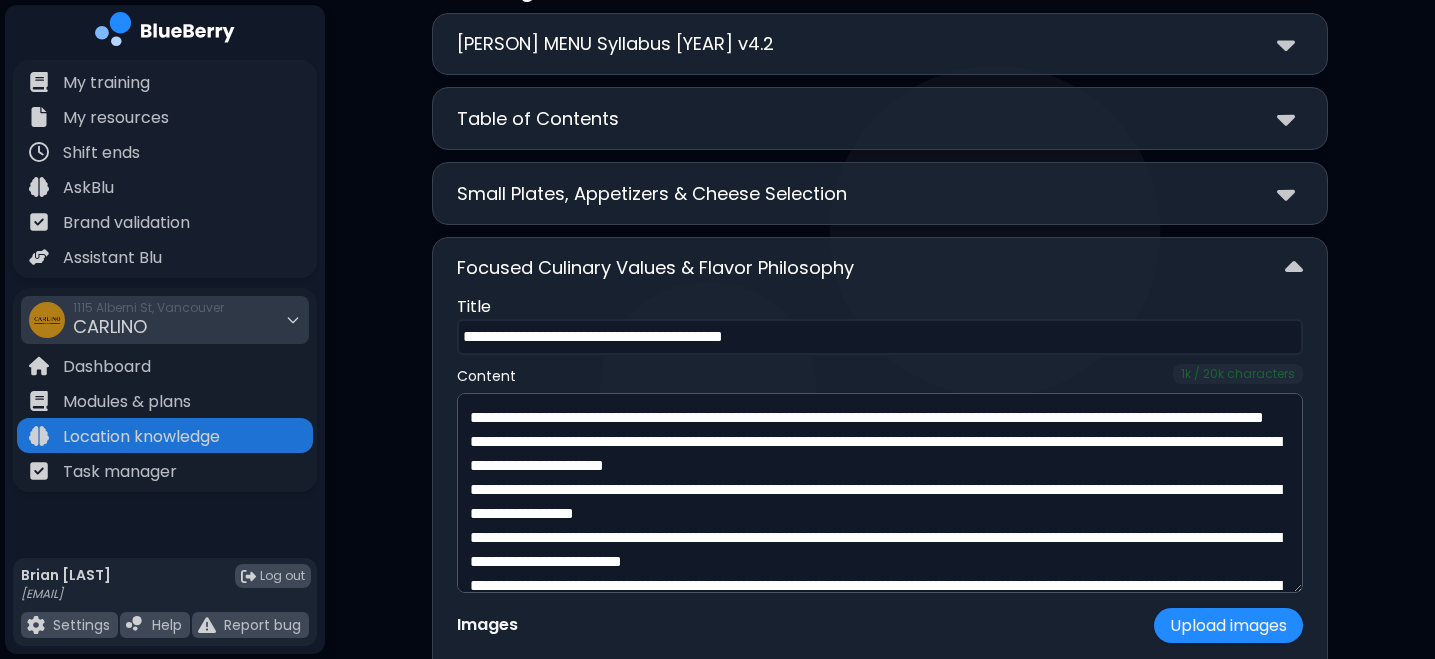 scroll, scrollTop: 483, scrollLeft: 0, axis: vertical 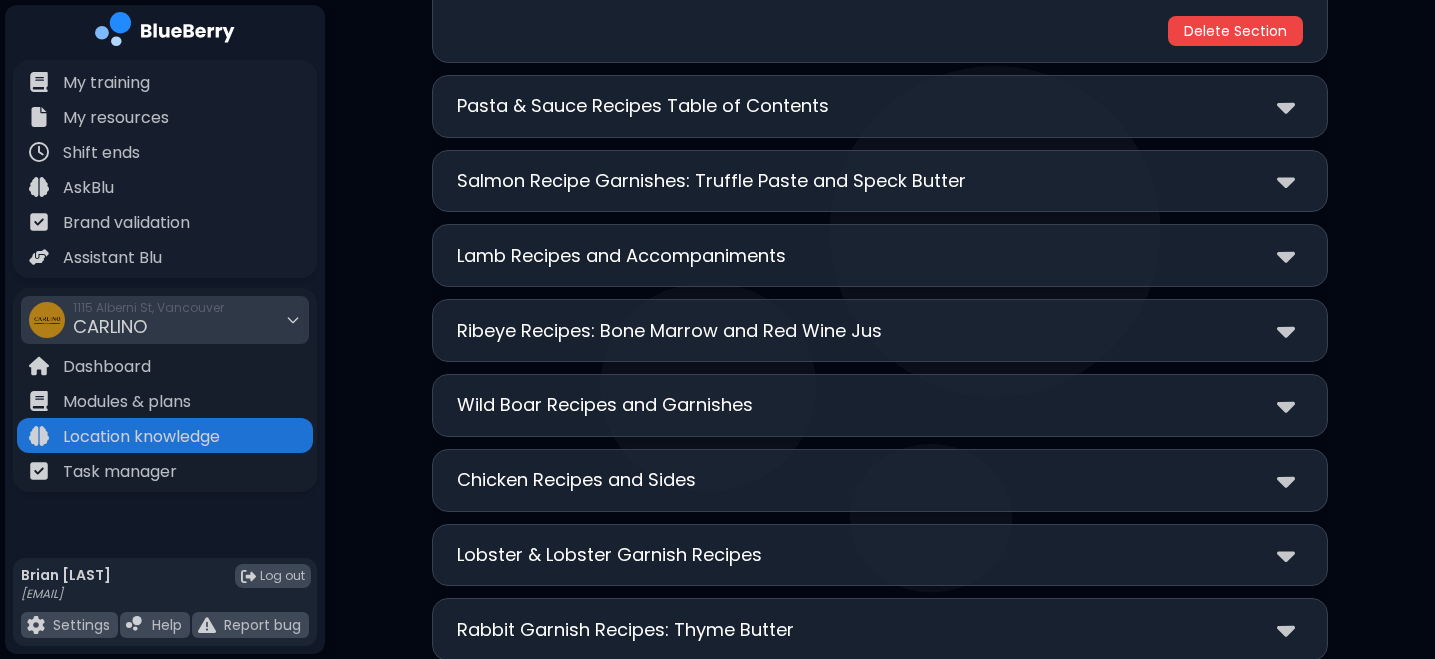 click on "Lamb Recipes and Accompaniments" at bounding box center (621, 256) 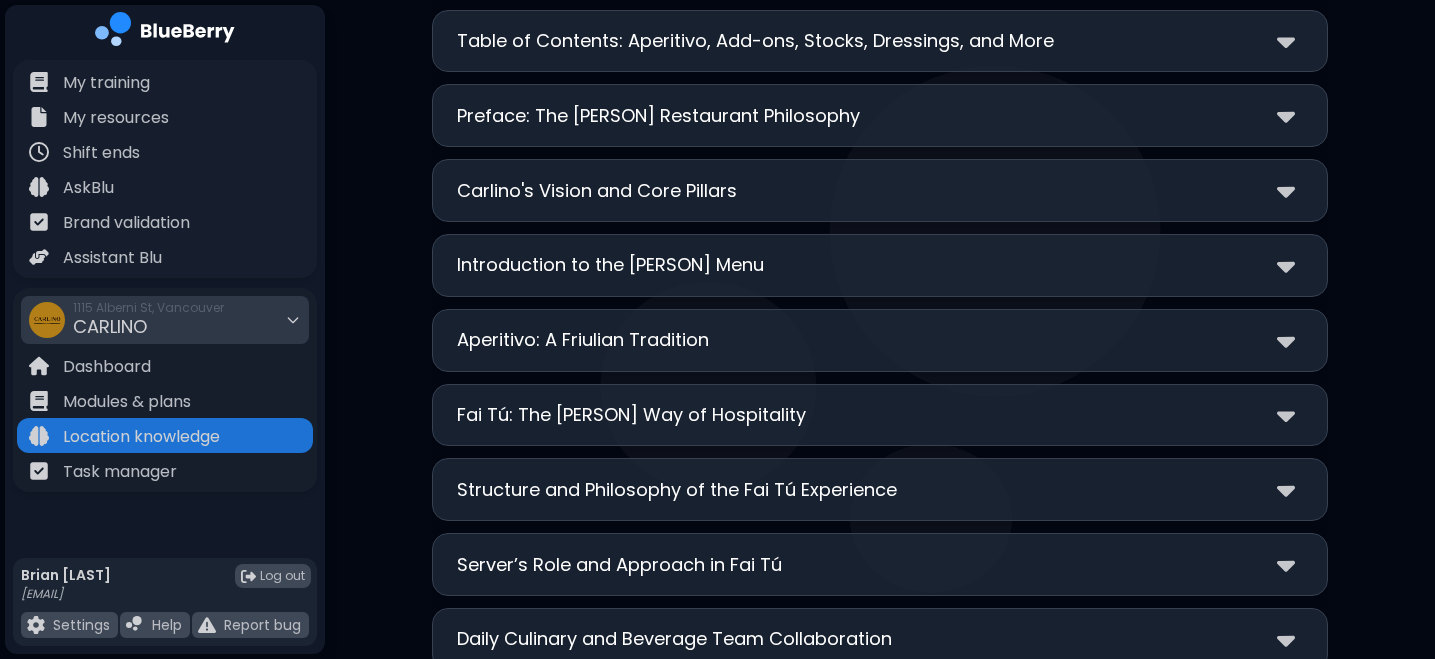 scroll, scrollTop: 2996, scrollLeft: 0, axis: vertical 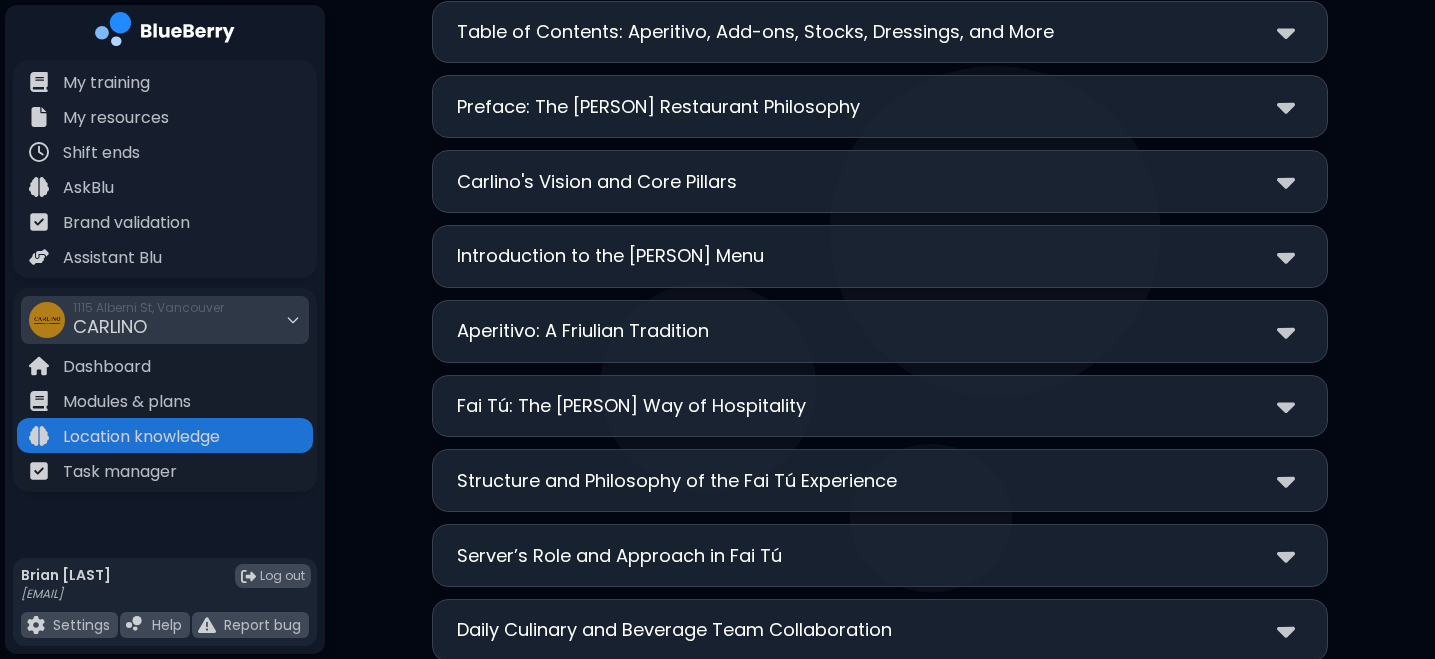 click on "Structure and Philosophy of the Fai Tú Experience" at bounding box center (677, 481) 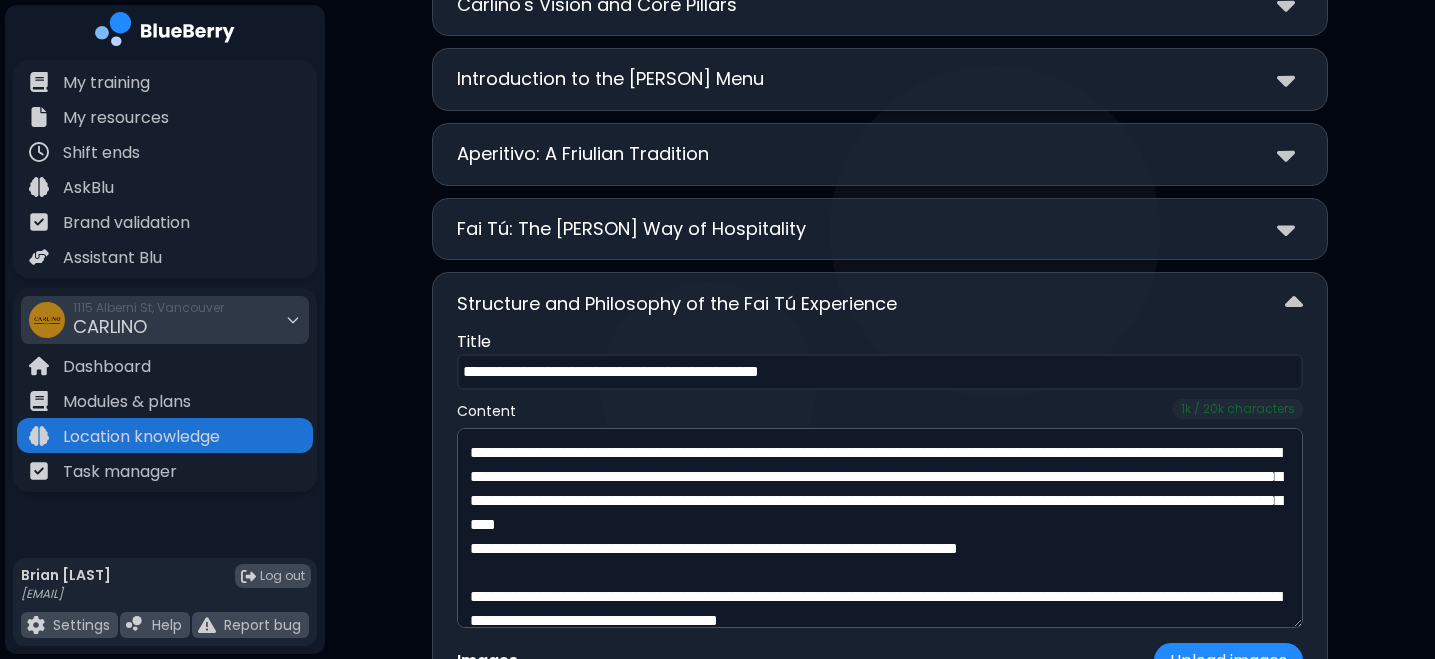 scroll, scrollTop: 3288, scrollLeft: 0, axis: vertical 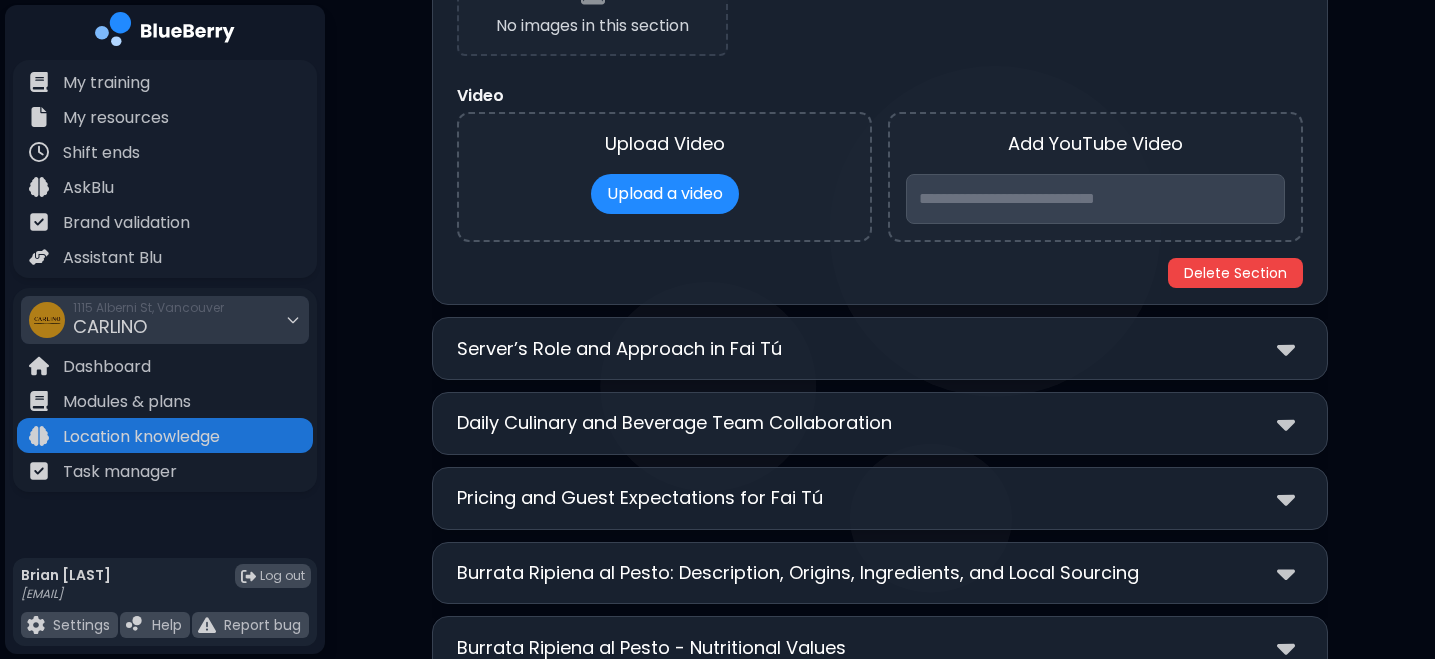 click on "Daily Culinary and Beverage Team Collaboration" at bounding box center [674, 423] 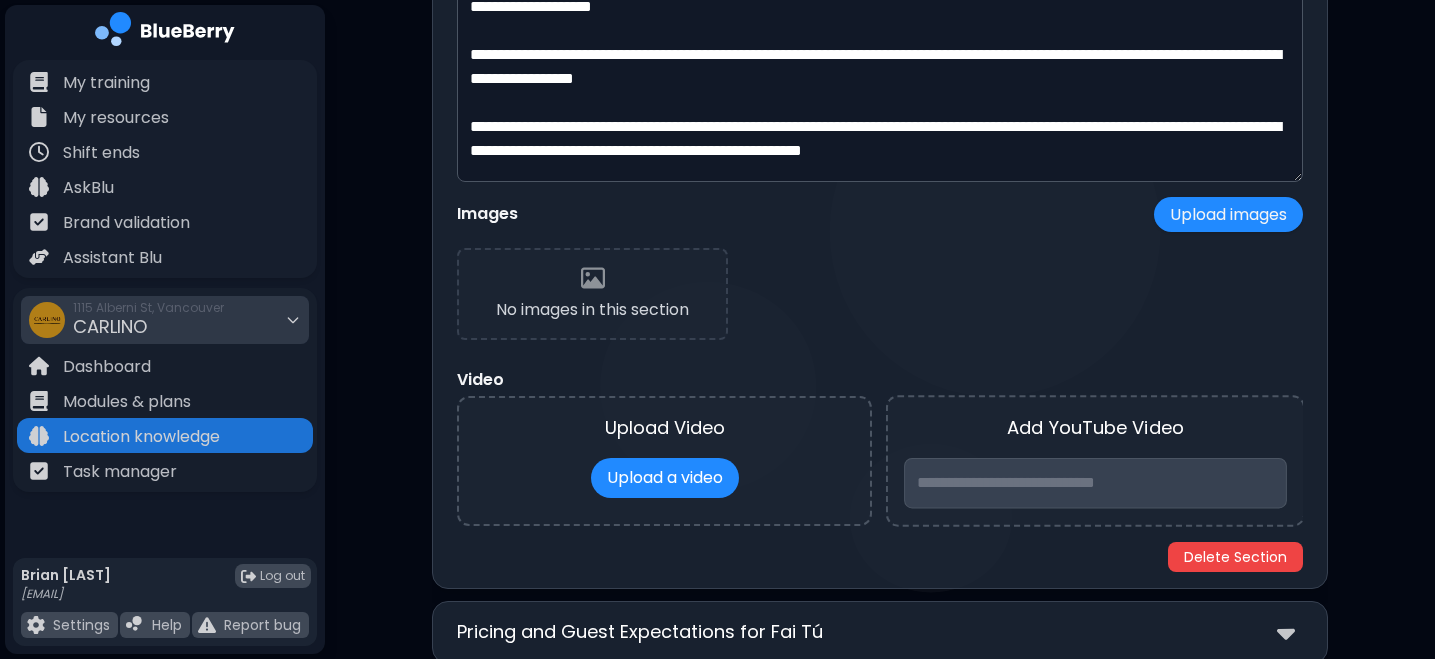 scroll, scrollTop: 4613, scrollLeft: 0, axis: vertical 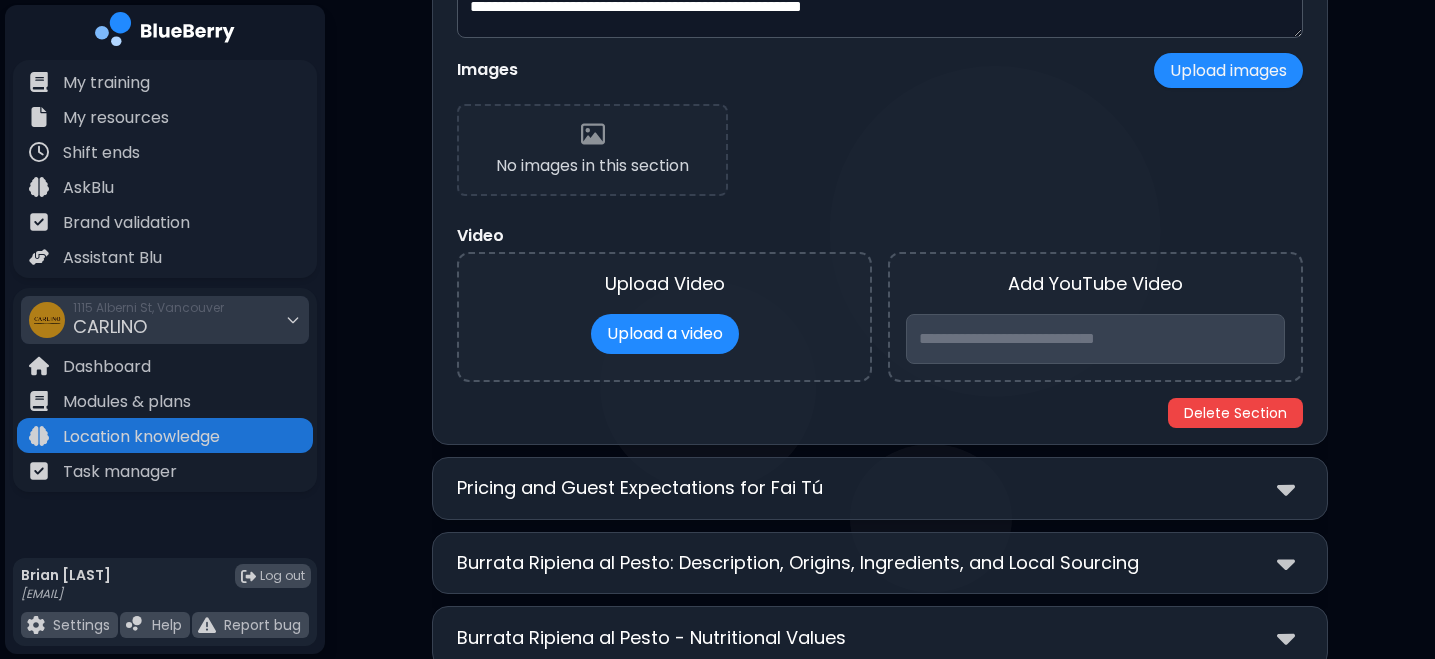 click on "Pricing and Guest Expectations for Fai Tú" at bounding box center (640, 488) 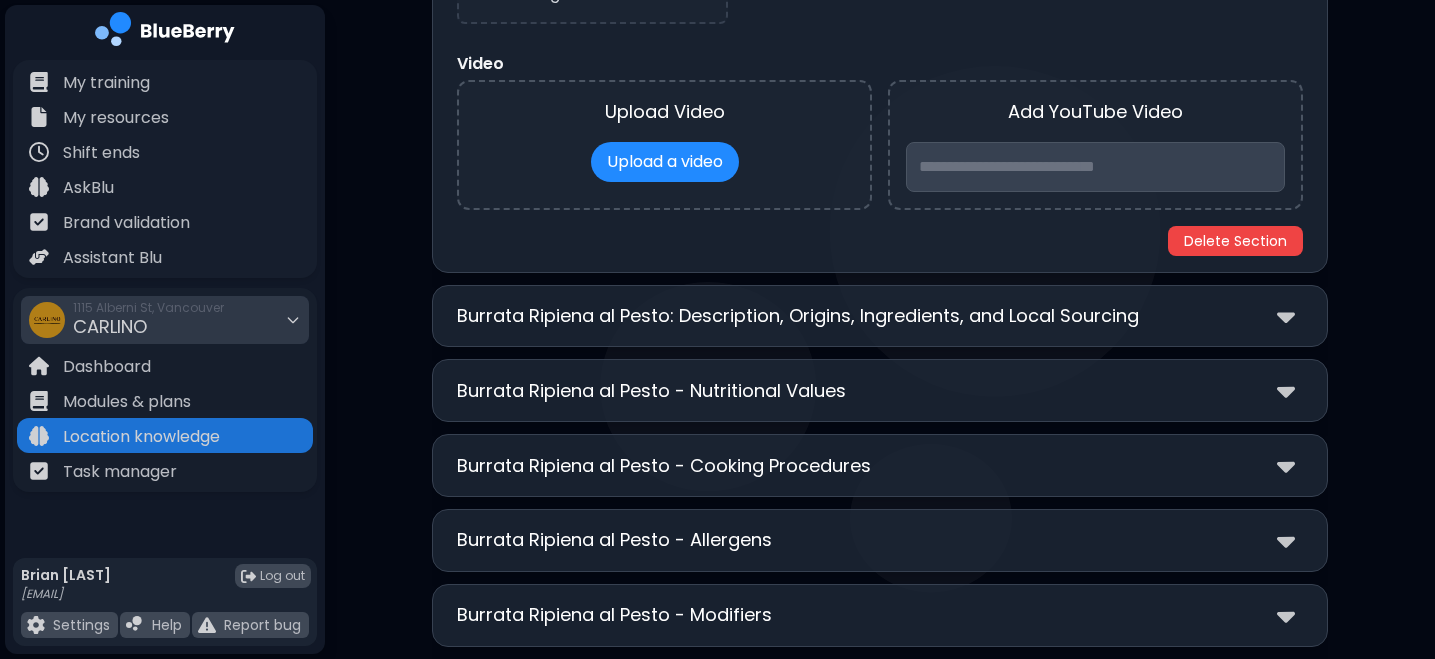 scroll, scrollTop: 5566, scrollLeft: 0, axis: vertical 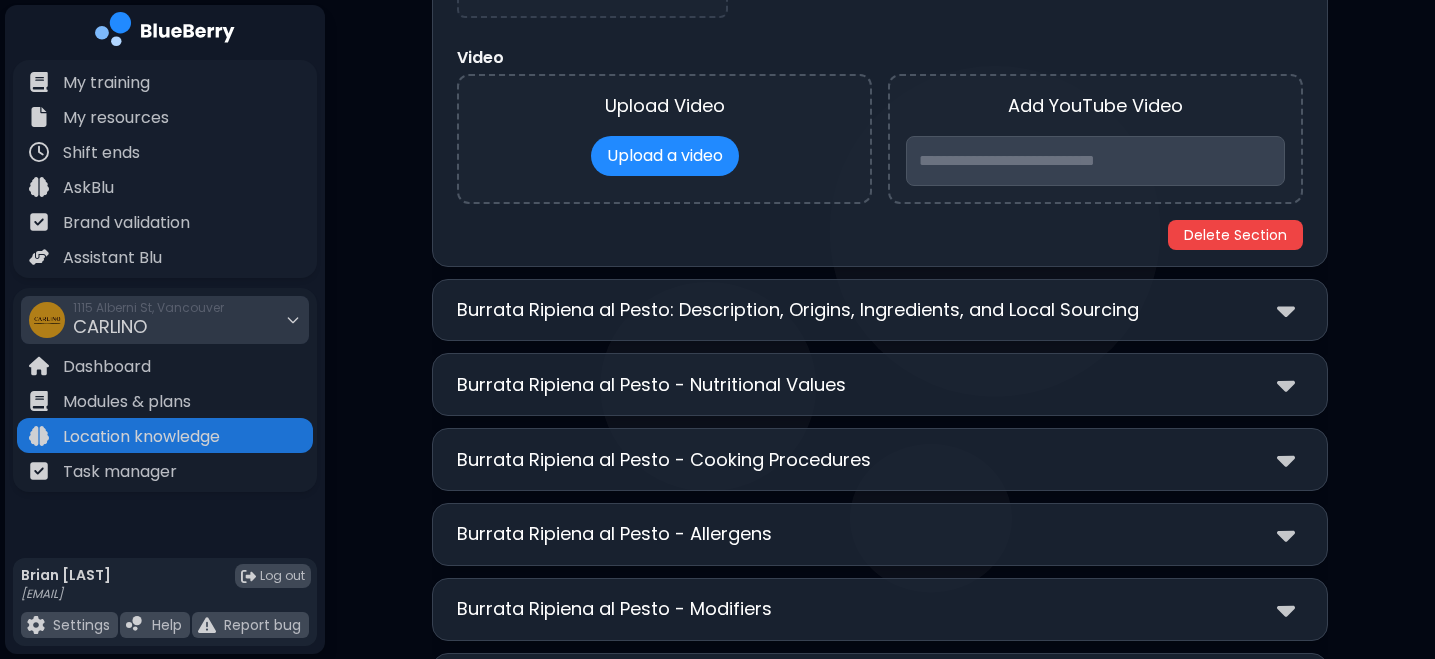 click on "Burrata Ripiena al Pesto - Cooking Procedures" at bounding box center [664, 460] 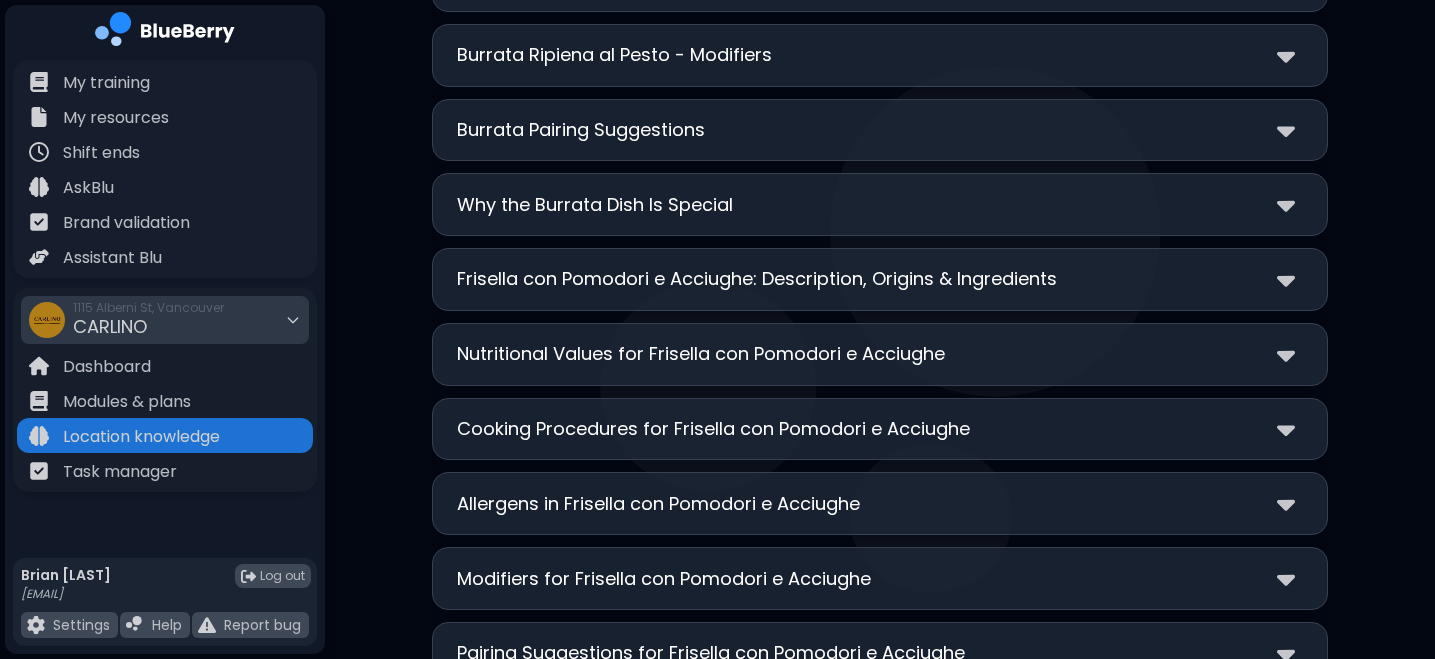 scroll, scrollTop: 6828, scrollLeft: 0, axis: vertical 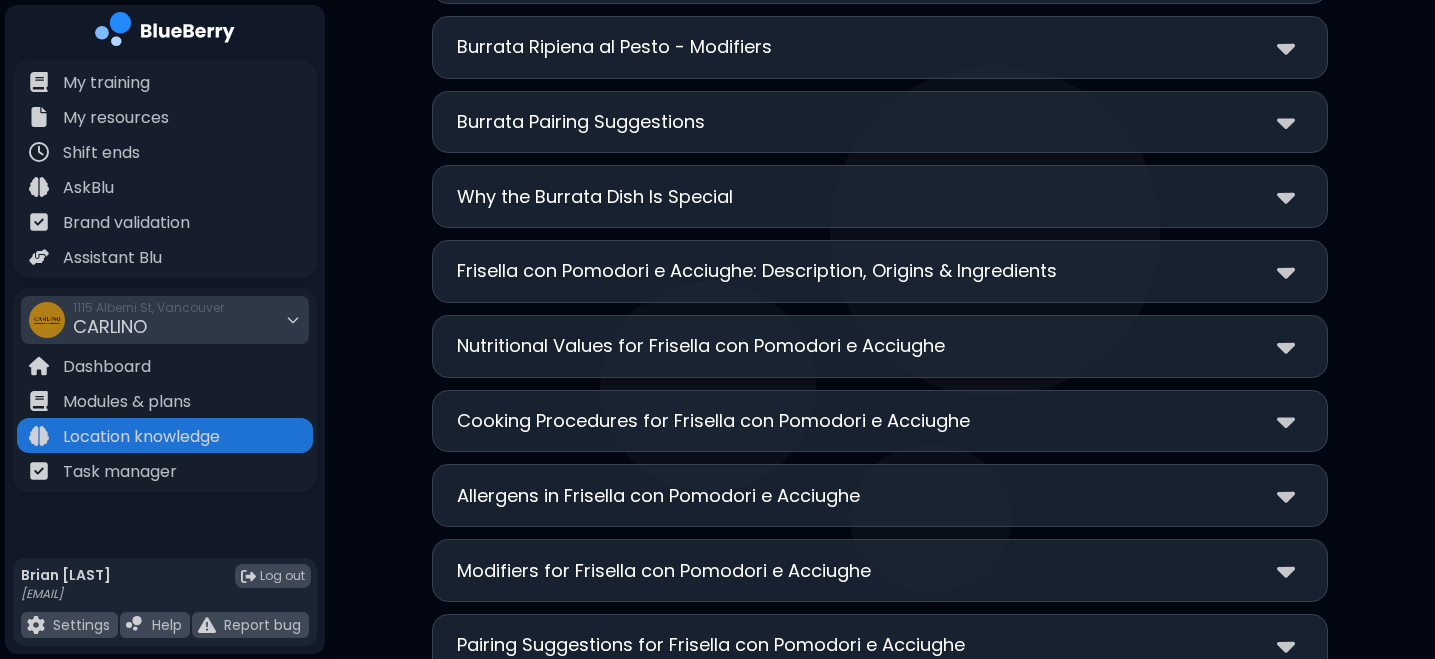 click on "Modifiers for Frisella con Pomodori e Acciughe" at bounding box center (664, 571) 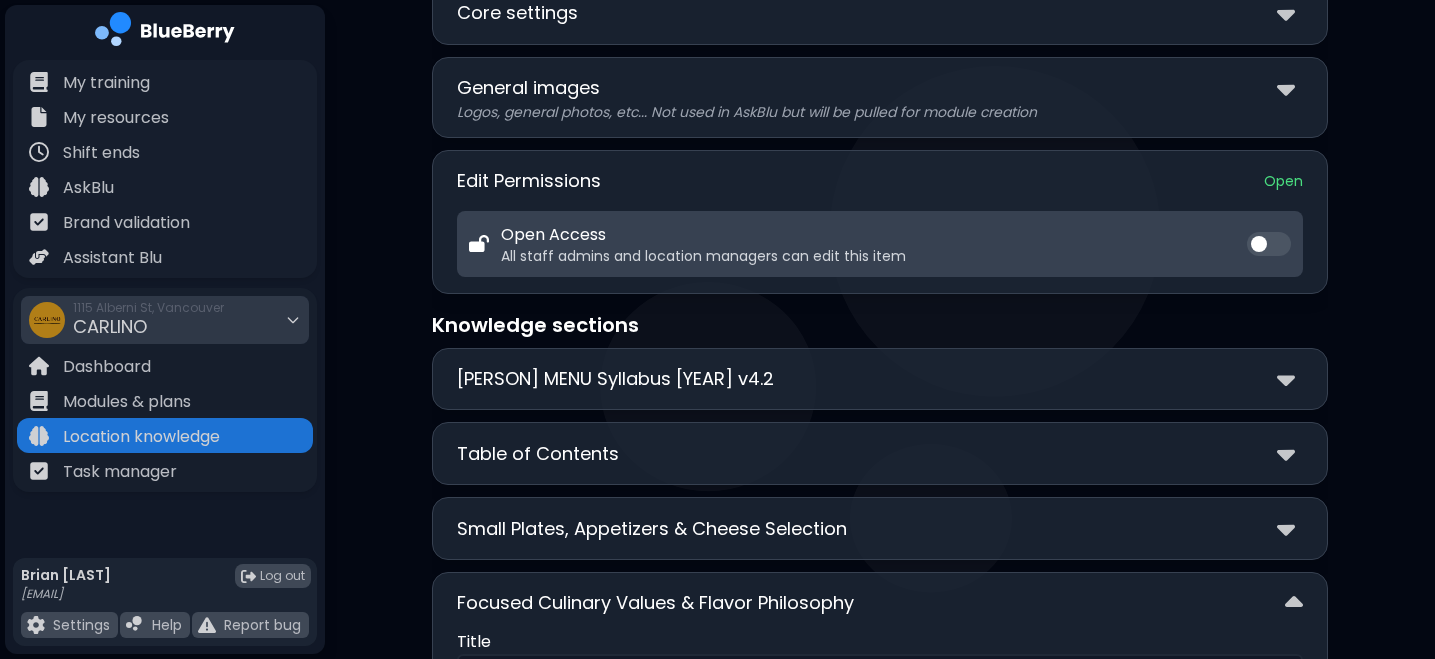 scroll, scrollTop: 0, scrollLeft: 0, axis: both 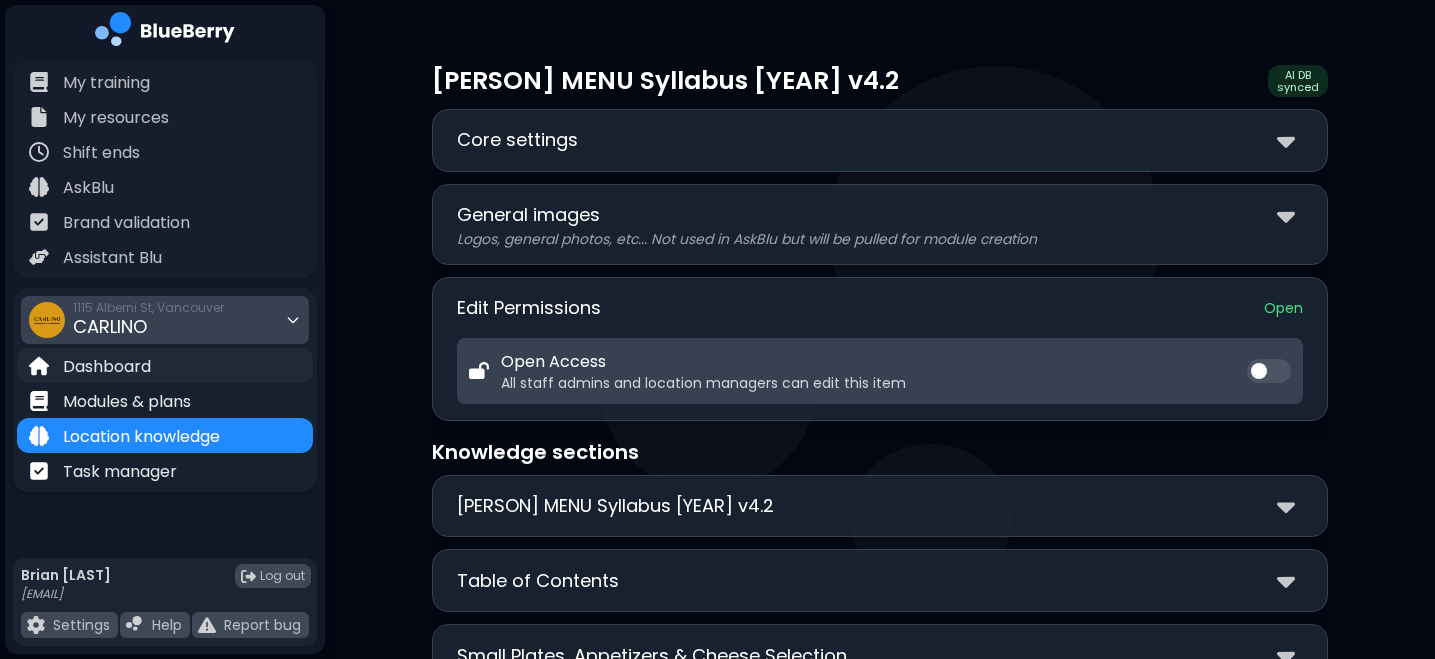click on "Dashboard" at bounding box center (107, 367) 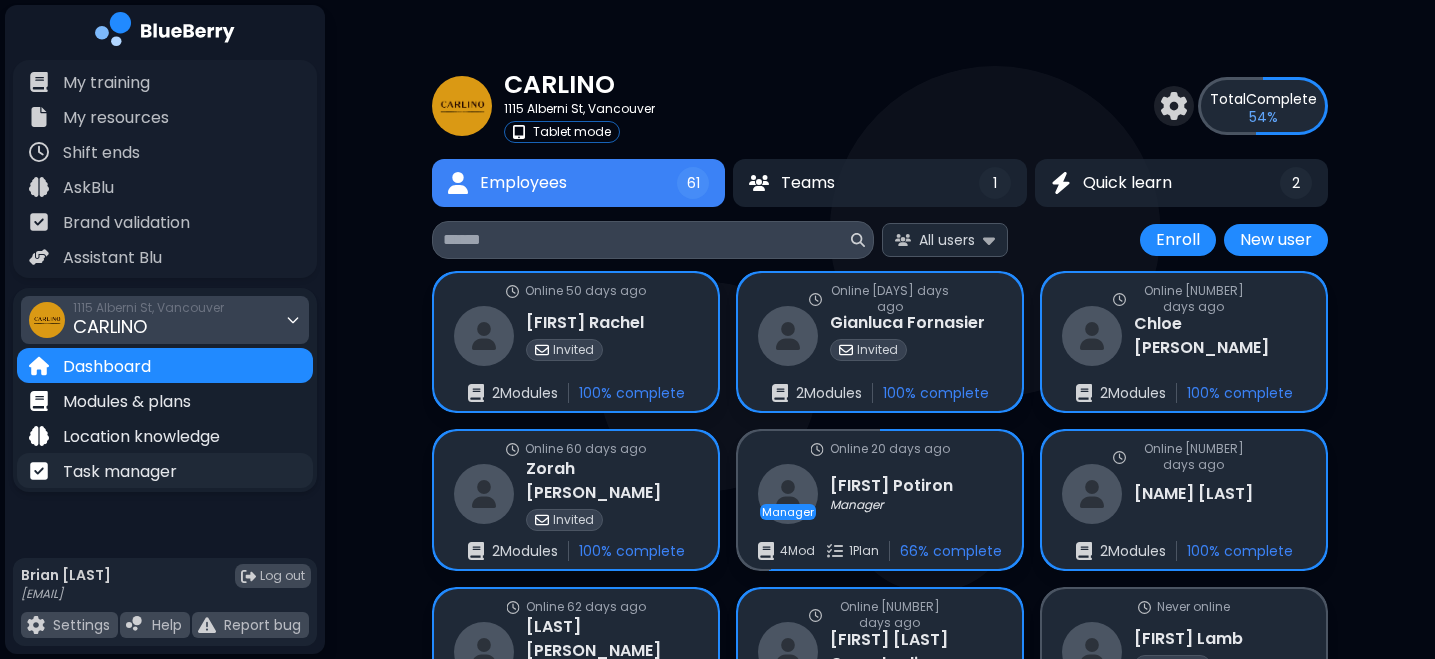 click on "Task manager" at bounding box center [120, 472] 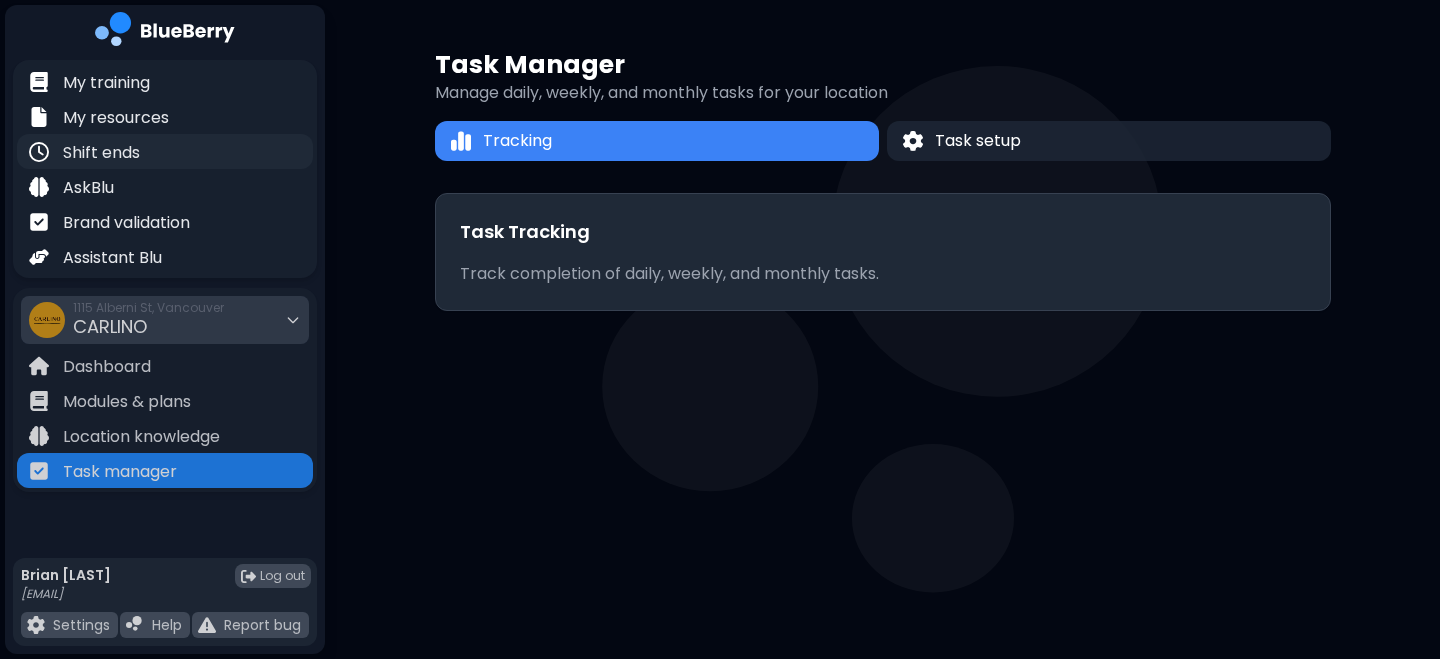 click on "Shift ends" at bounding box center [165, 151] 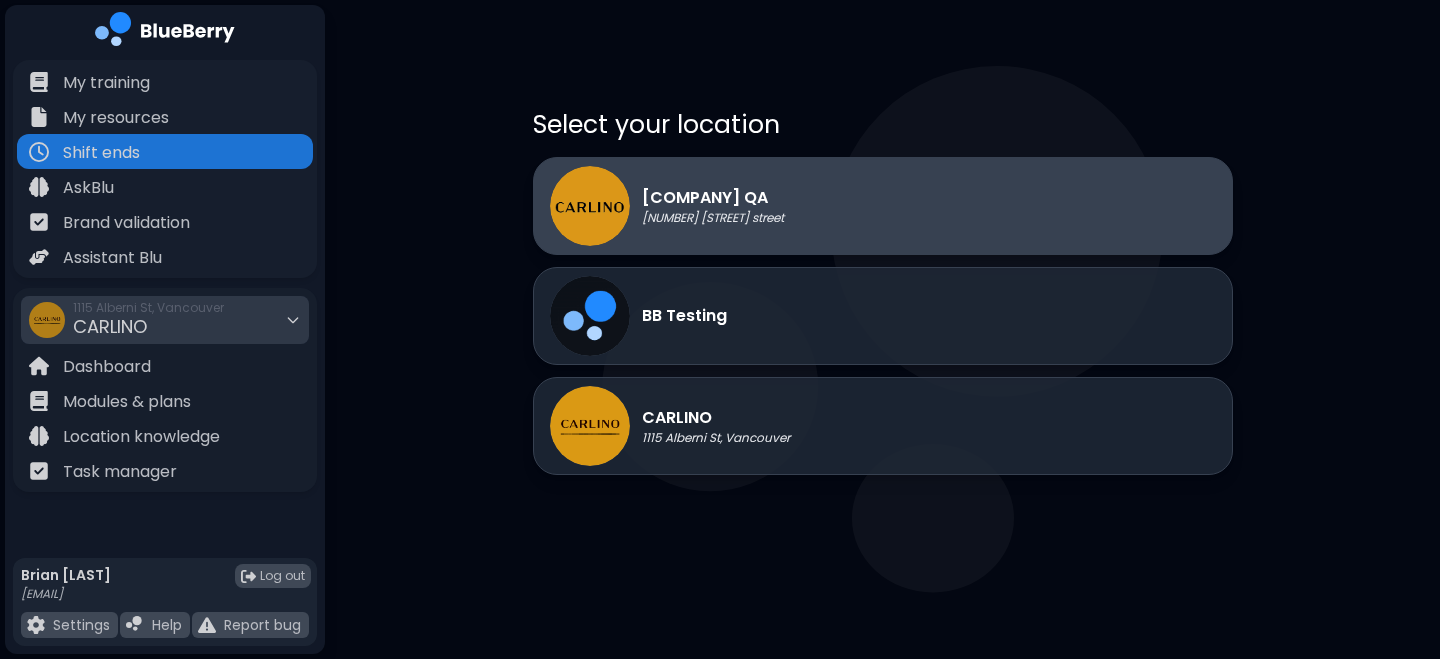 click on "[NUMBER] [STREET] street" at bounding box center (713, 218) 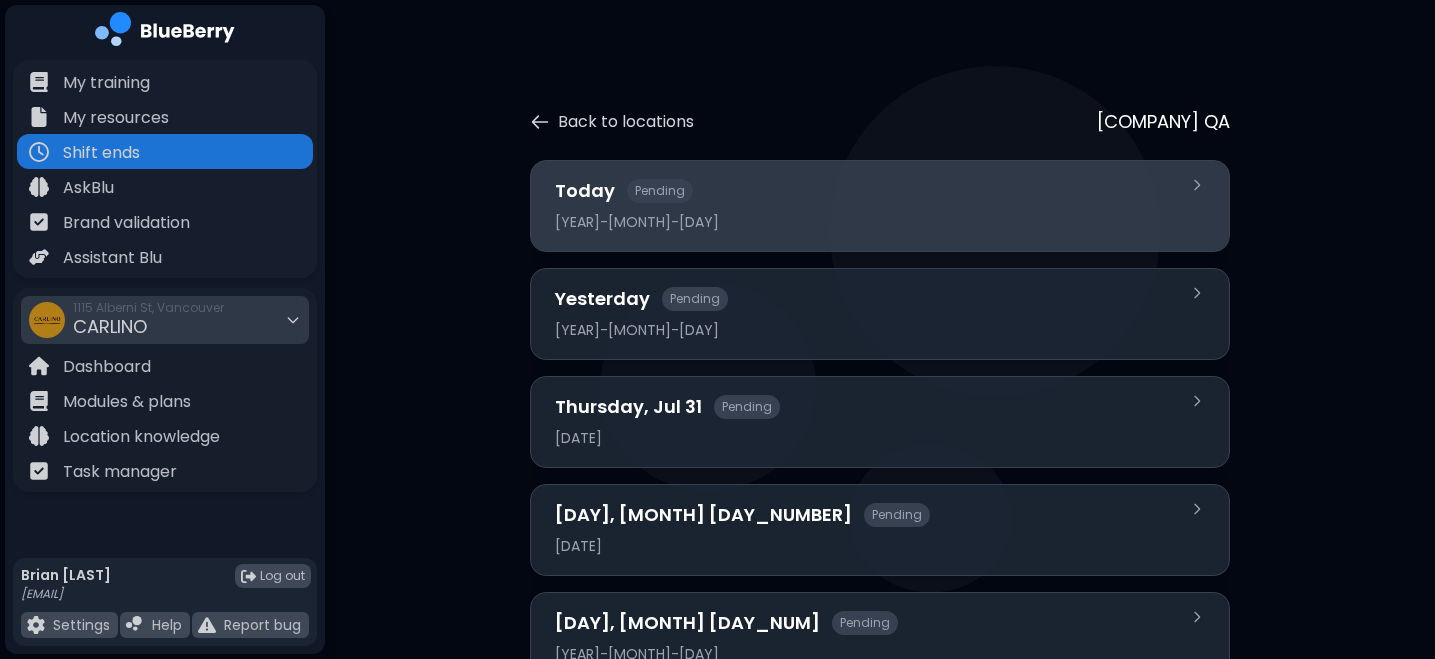 click on "[YEAR]-[MONTH]-[DAY]" at bounding box center [868, 222] 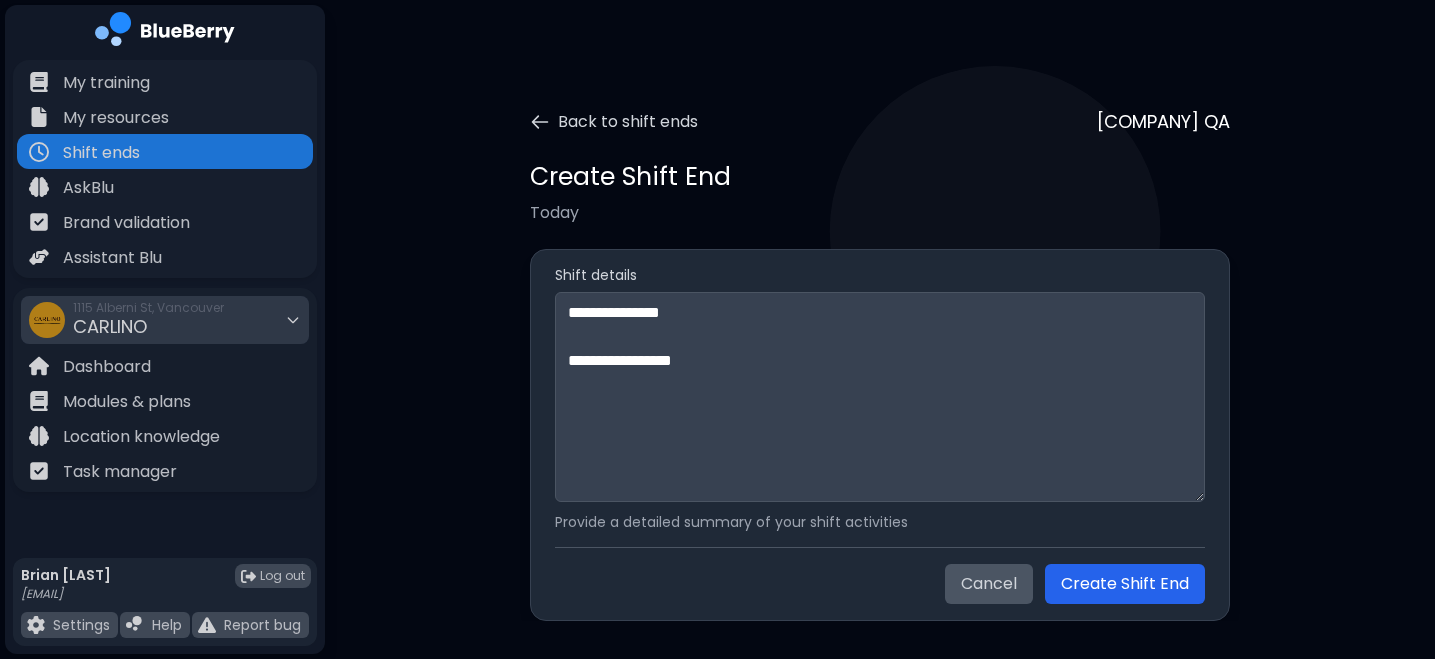 click on "**********" at bounding box center [880, 344] 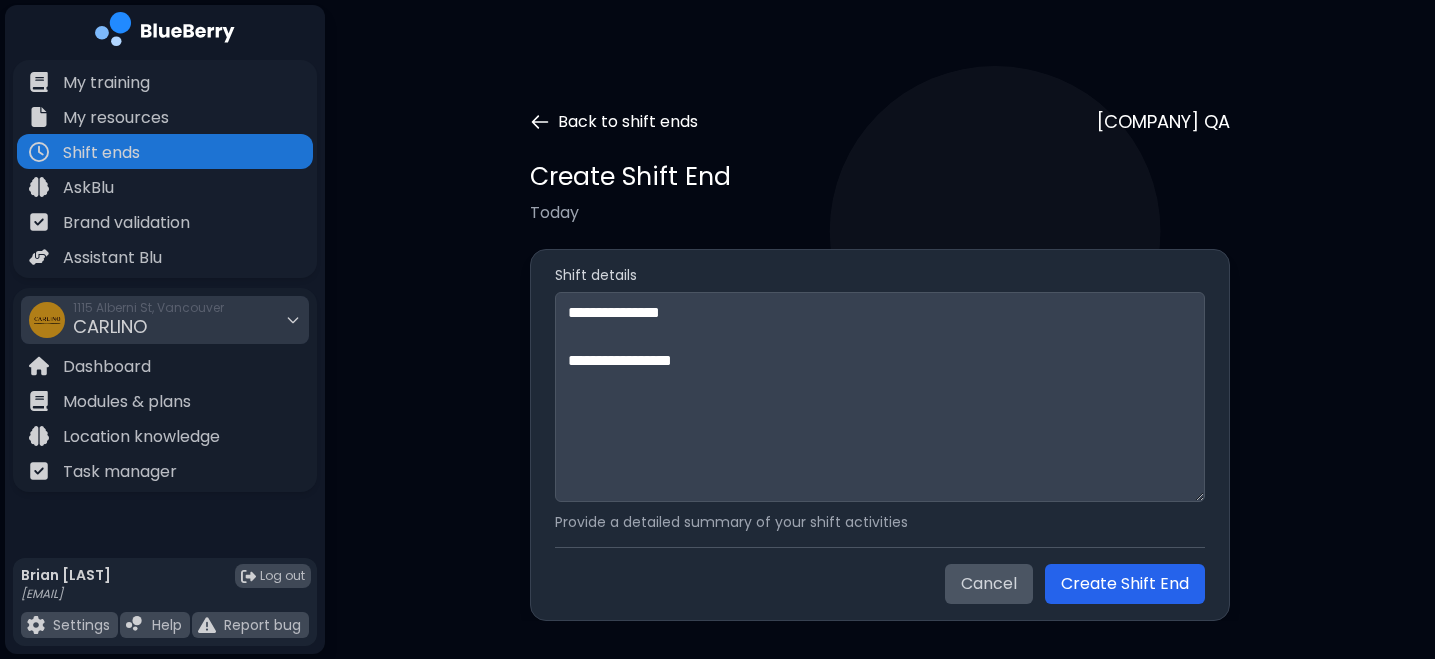 click on "Back to shift ends" at bounding box center (614, 122) 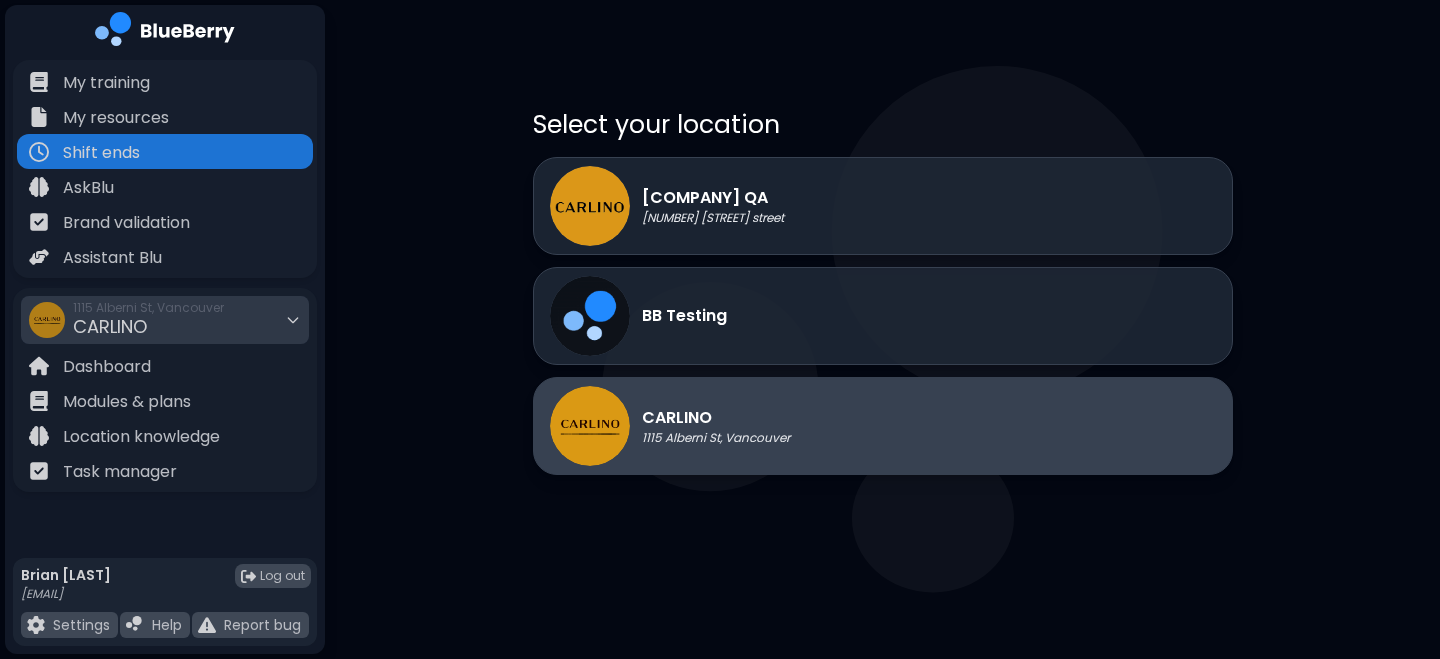 click on "1115 Alberni St, Vancouver" at bounding box center (716, 438) 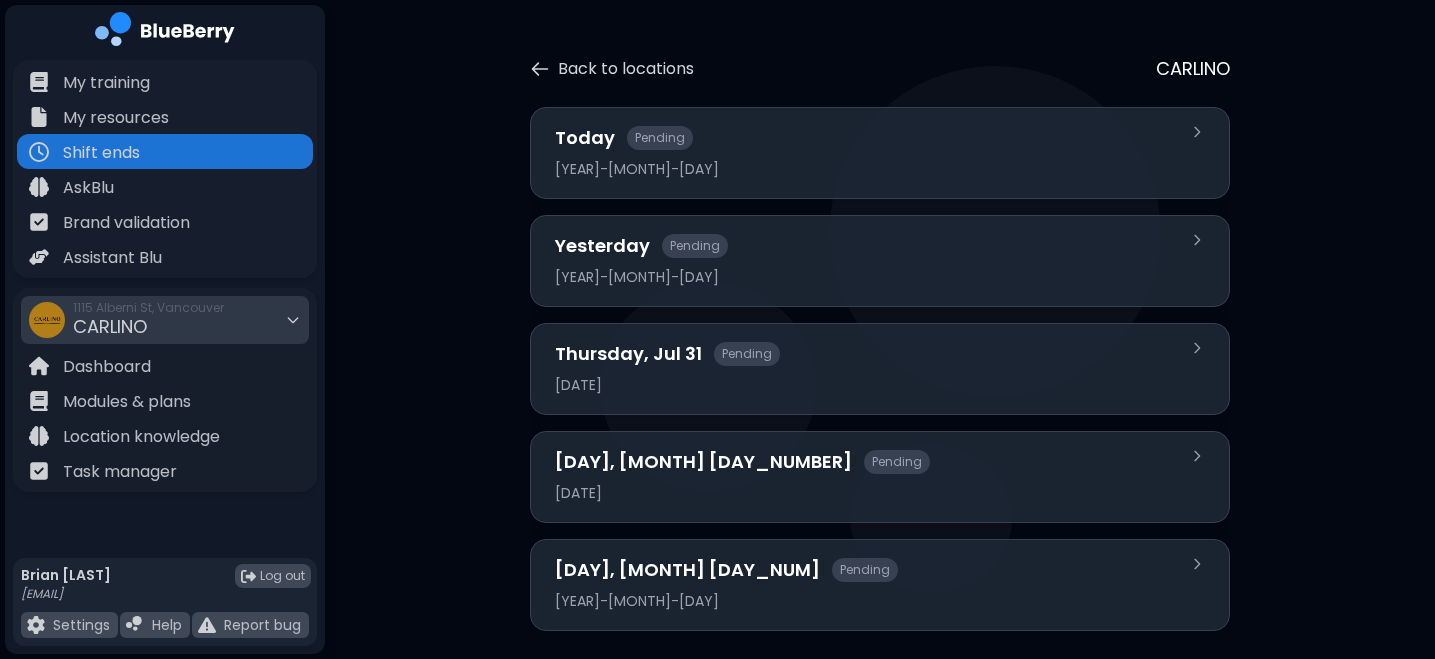 scroll, scrollTop: 73, scrollLeft: 0, axis: vertical 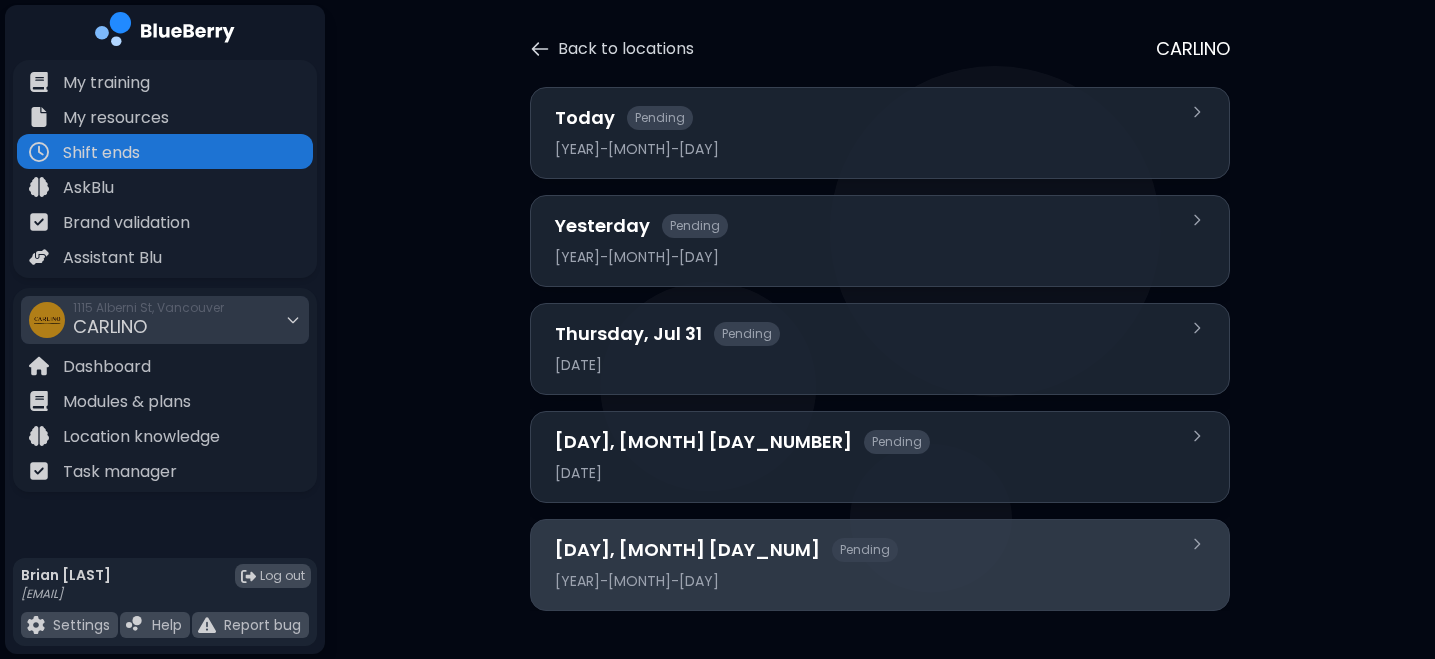 click on "[DAY], [MONTH] [DAY_NUM]" at bounding box center [687, 550] 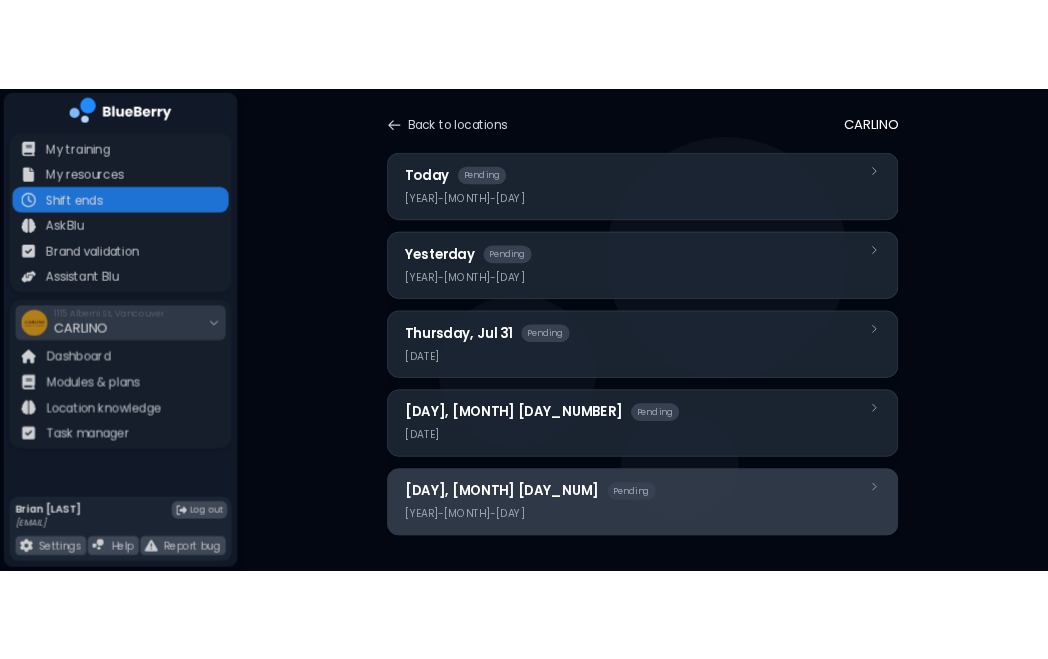 scroll, scrollTop: 0, scrollLeft: 0, axis: both 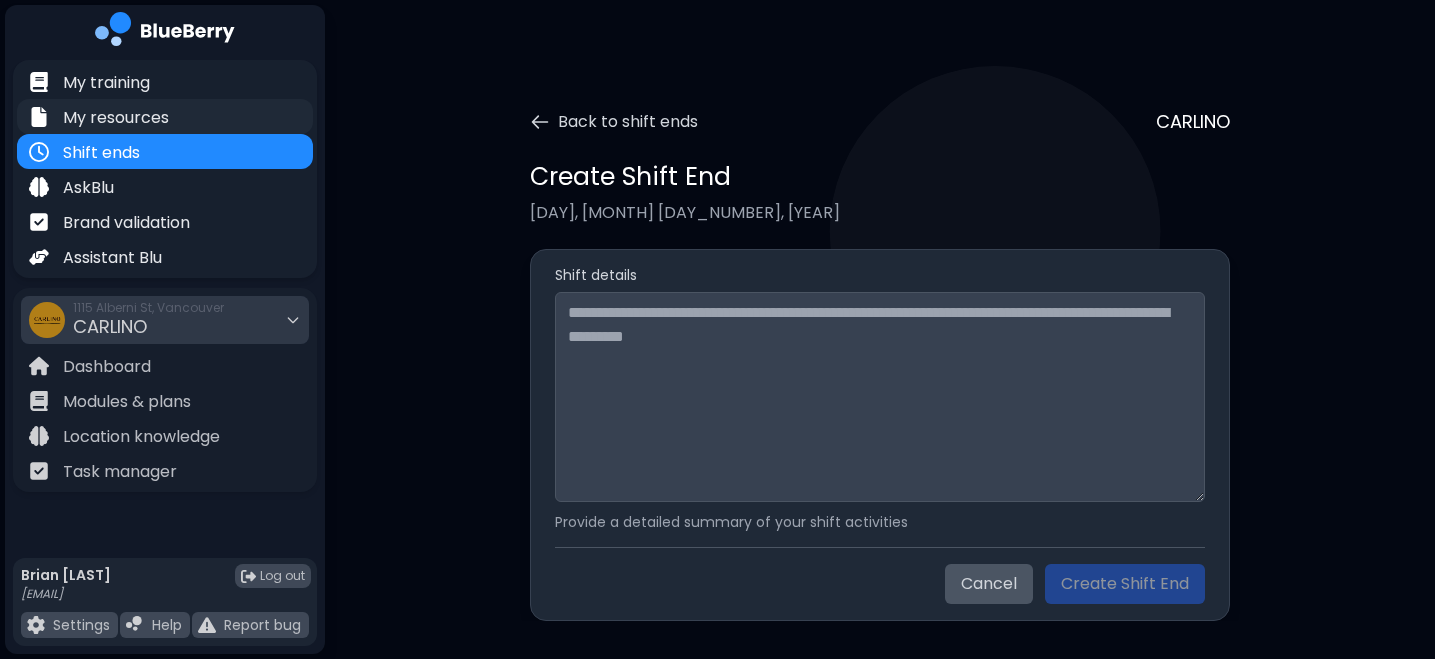 click on "My resources" at bounding box center (116, 118) 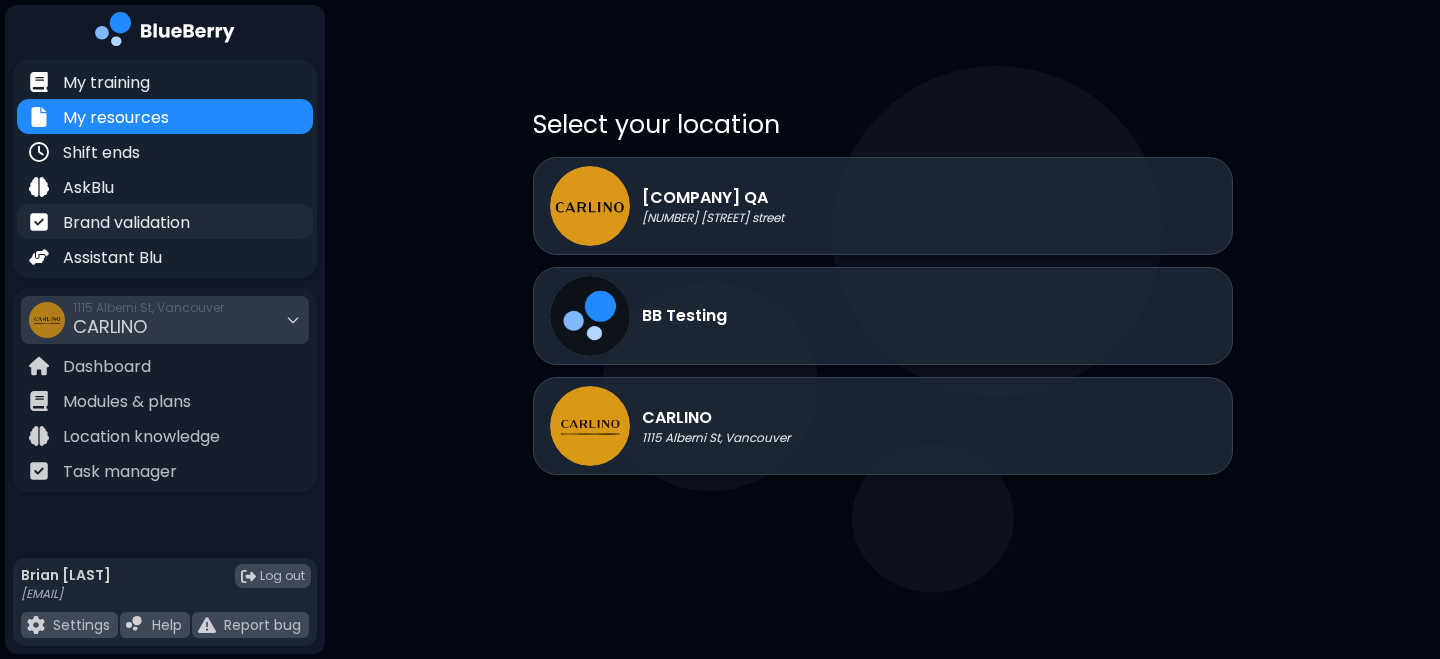 click on "Brand validation" at bounding box center (126, 223) 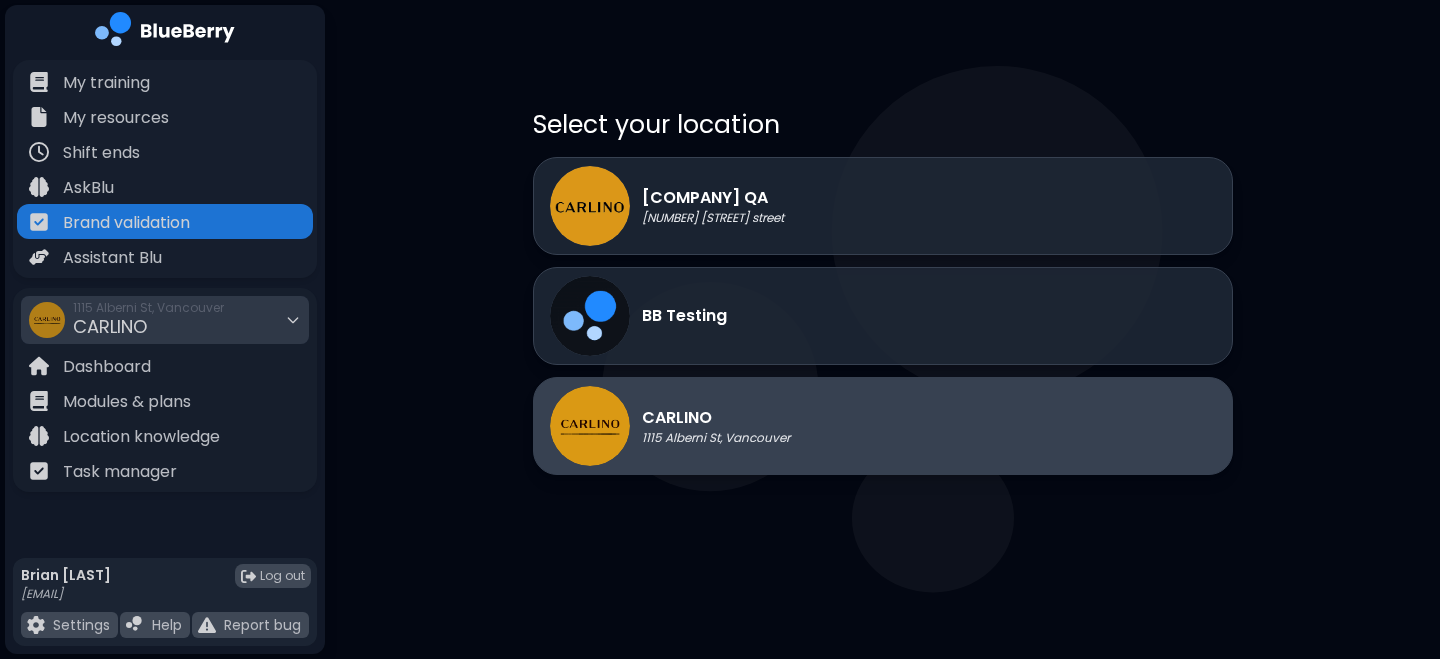 click on "[PERSON] [NUMBER] [STREET], [CITY]" at bounding box center [670, 426] 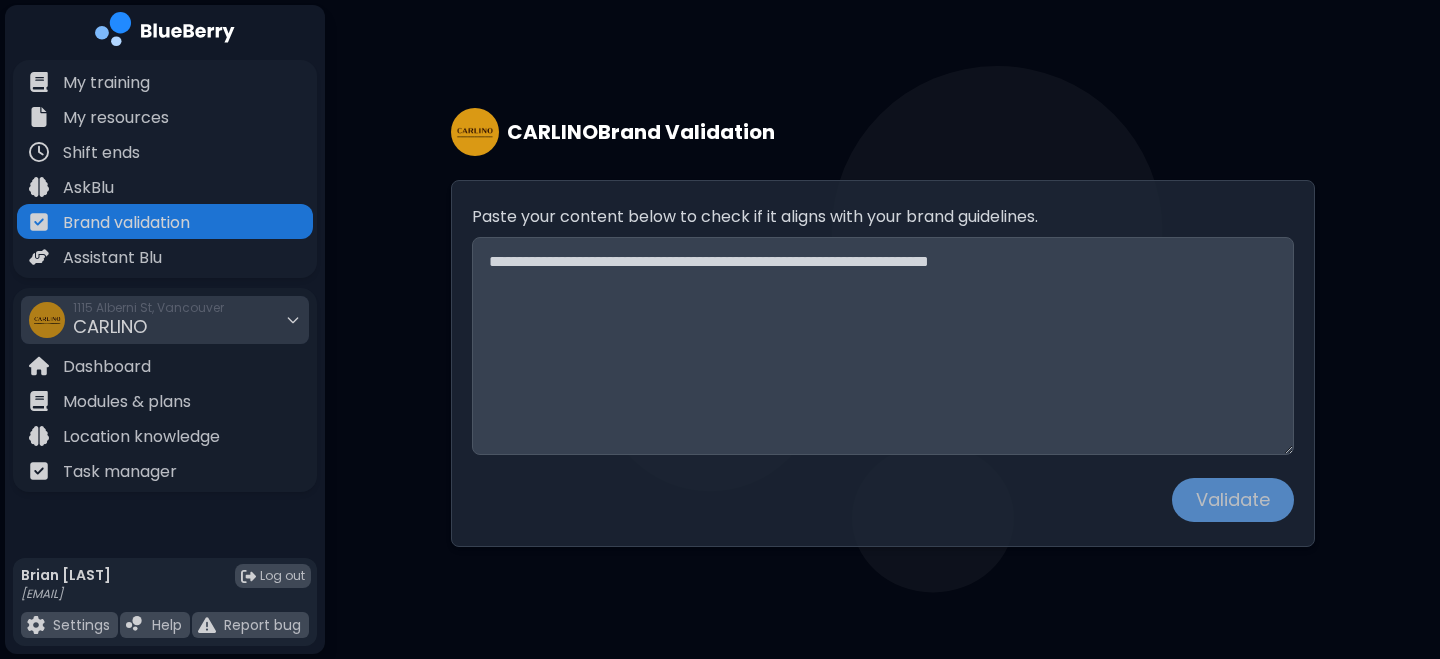 click on "Validate" at bounding box center (1233, 500) 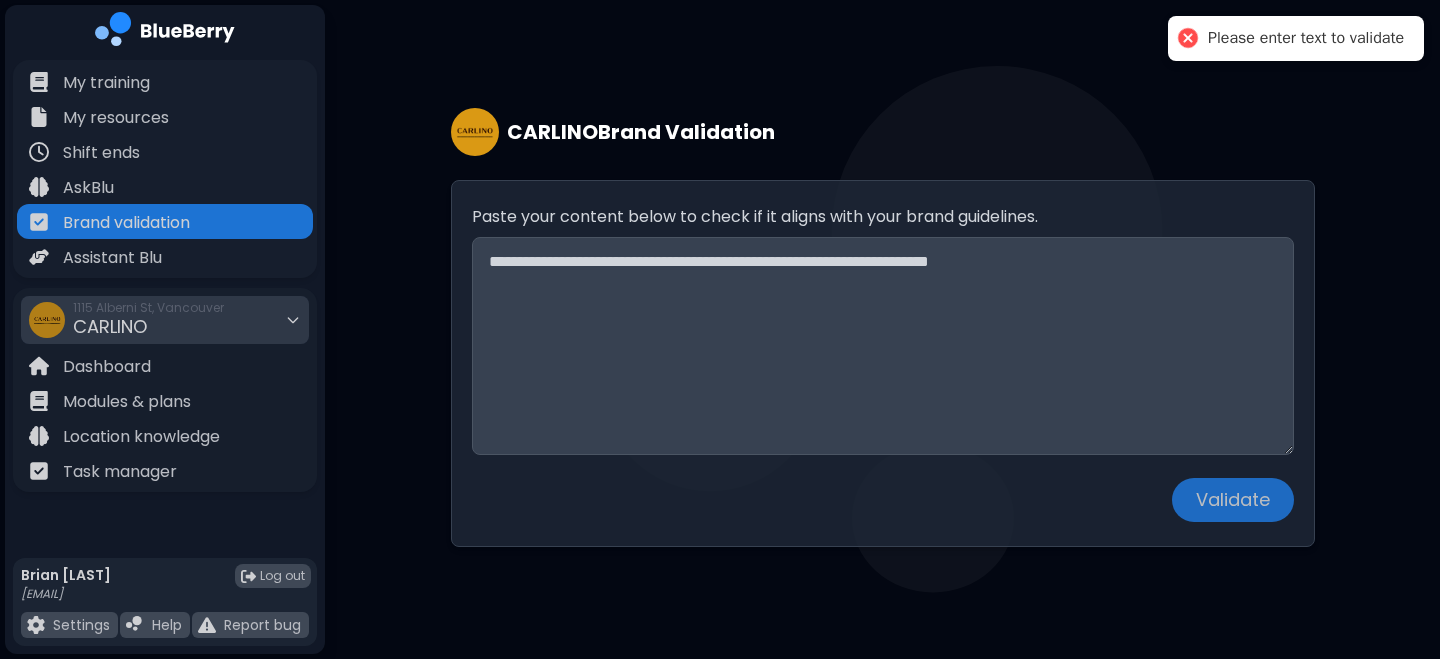 click on "Paste your content below to check if it aligns with your brand guidelines. Validate" at bounding box center [883, 363] 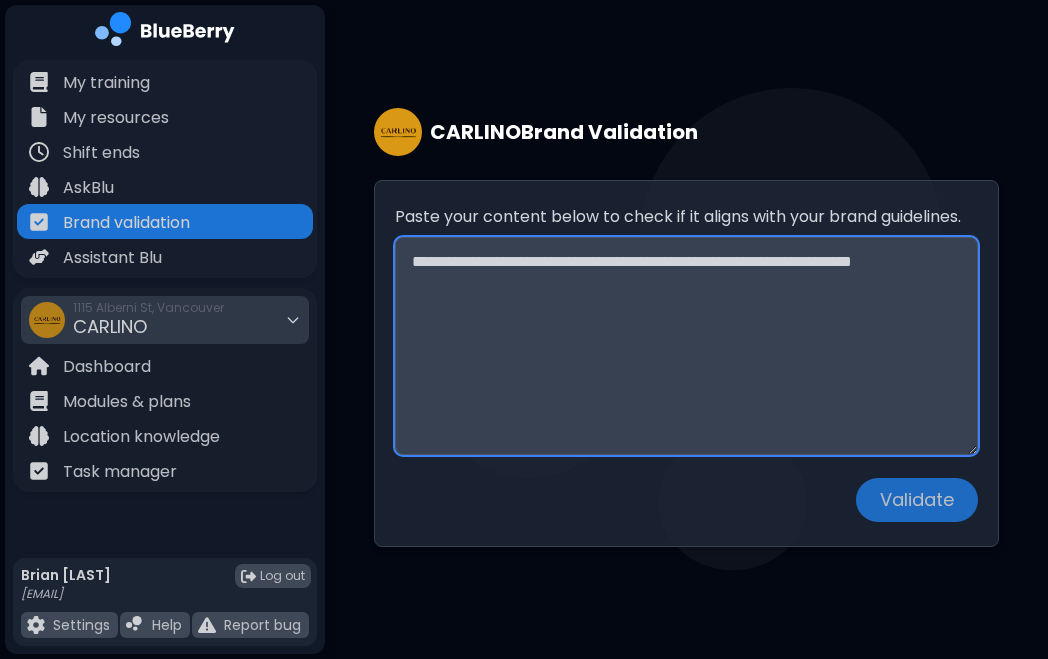 click on "Paste your content below to check if it aligns with your brand guidelines." at bounding box center [687, 346] 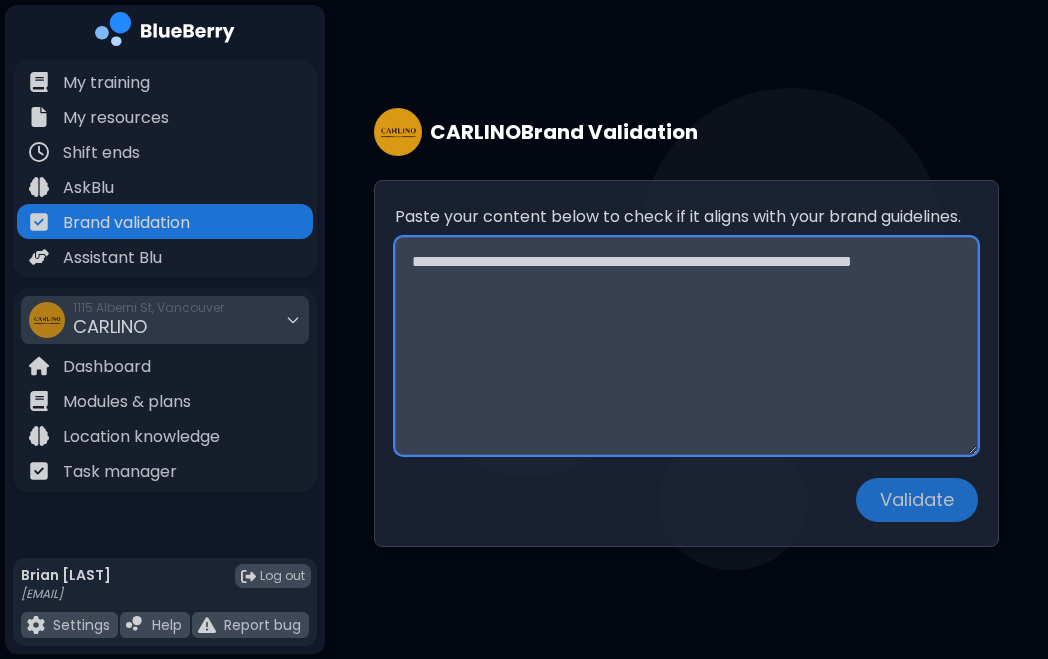 paste on "**********" 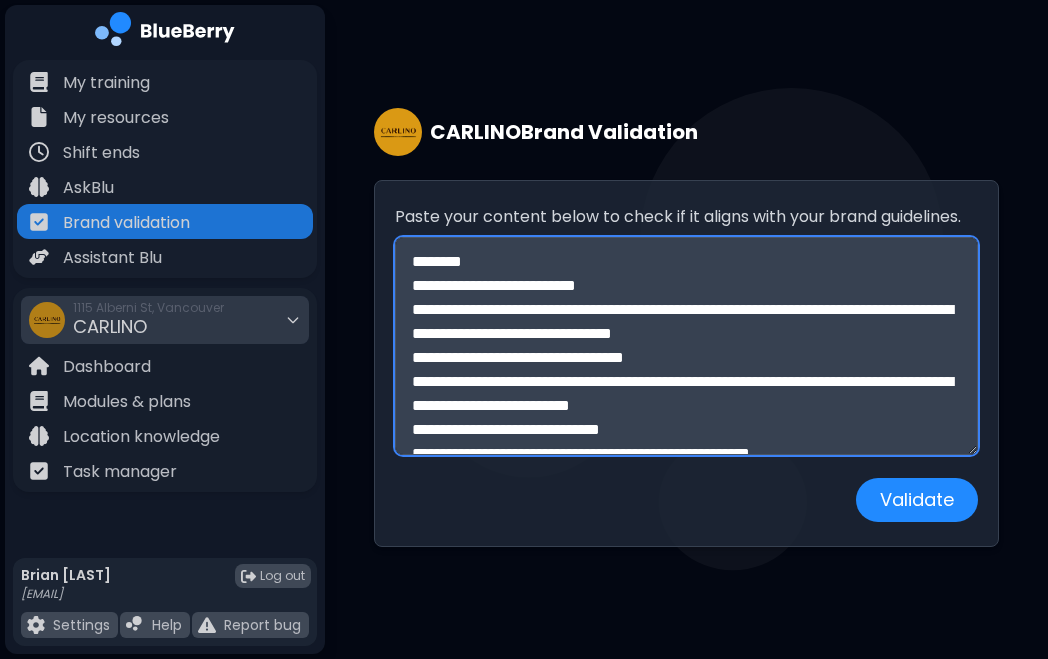 scroll, scrollTop: 1763, scrollLeft: 0, axis: vertical 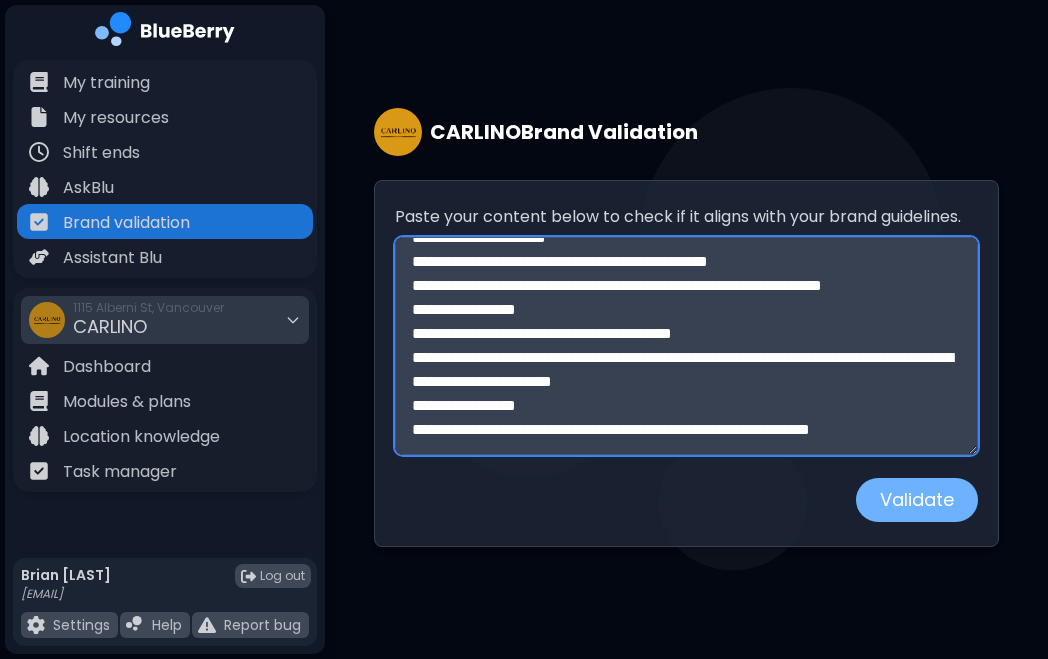 type on "**********" 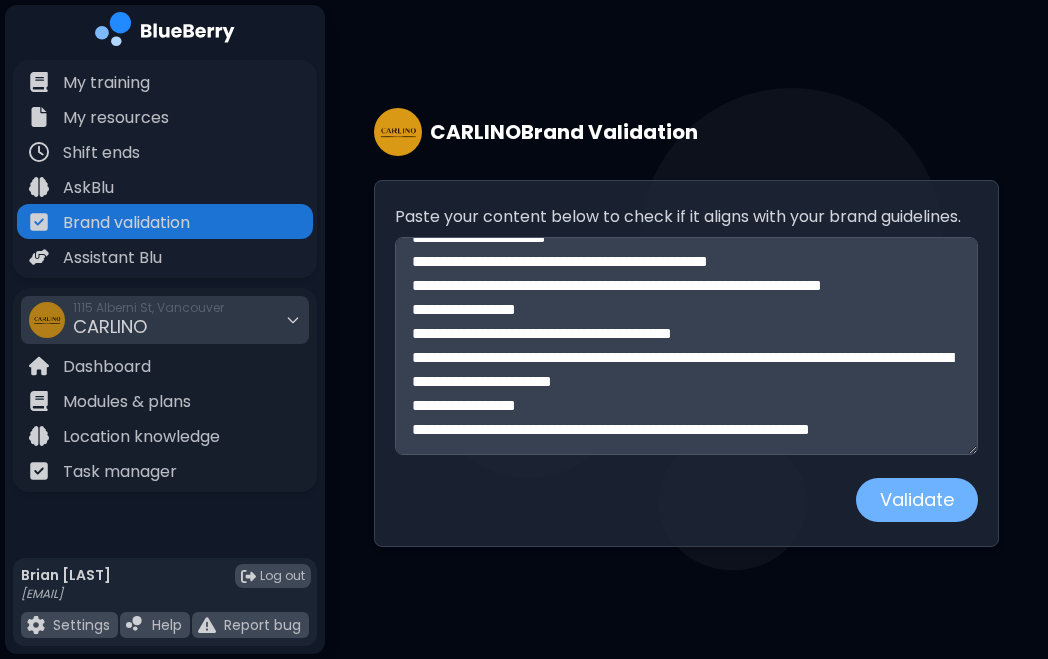 click on "Validate" at bounding box center [917, 500] 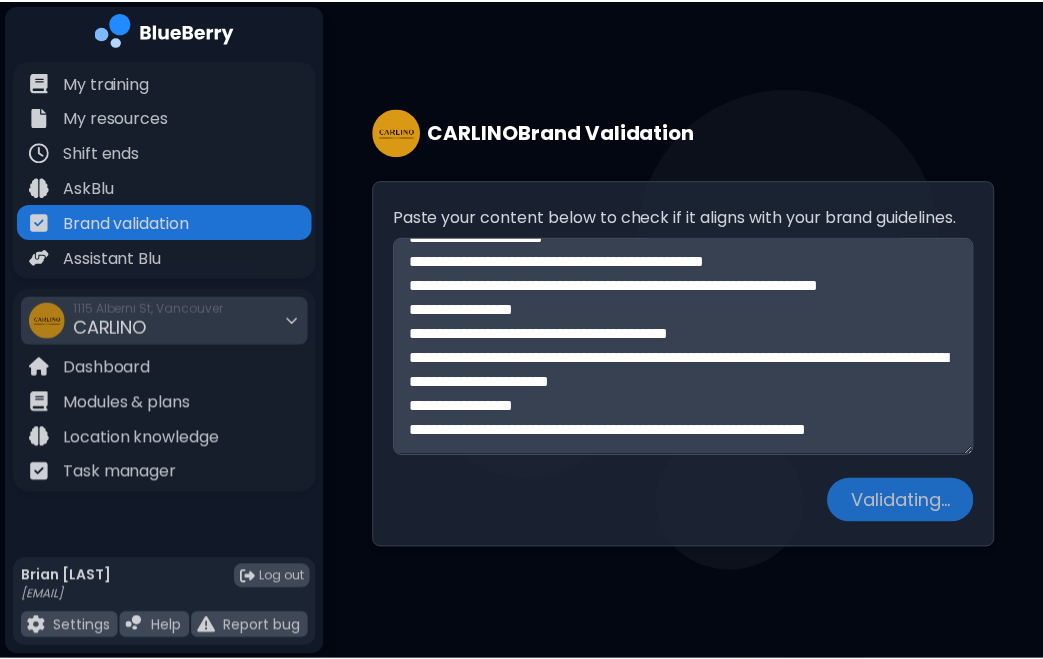scroll, scrollTop: 25, scrollLeft: 0, axis: vertical 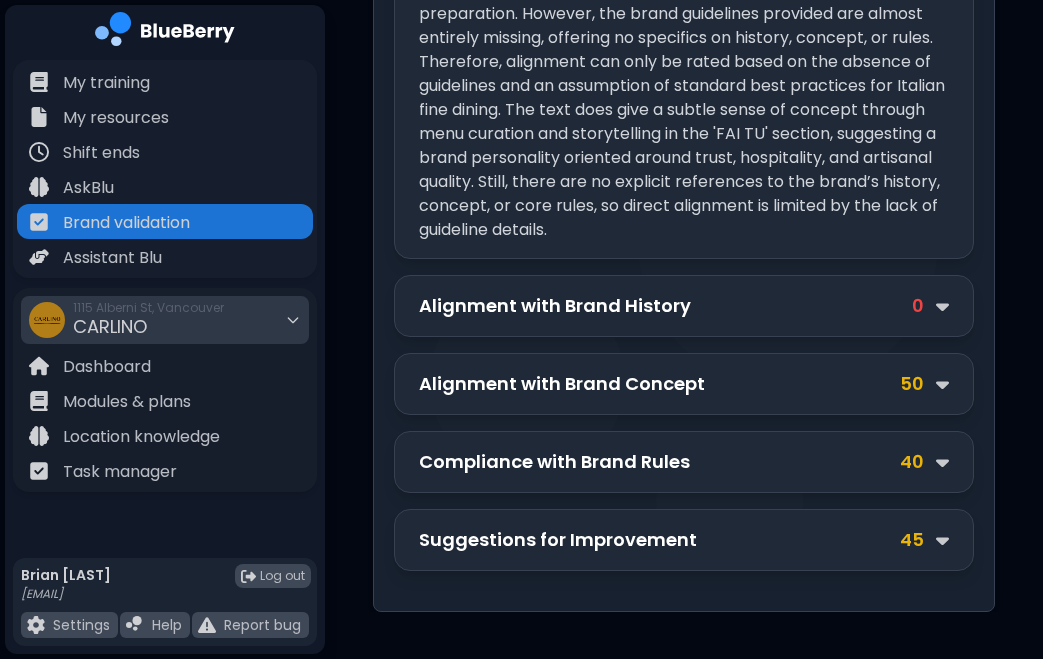 click on "Alignment with Brand History" at bounding box center (555, 306) 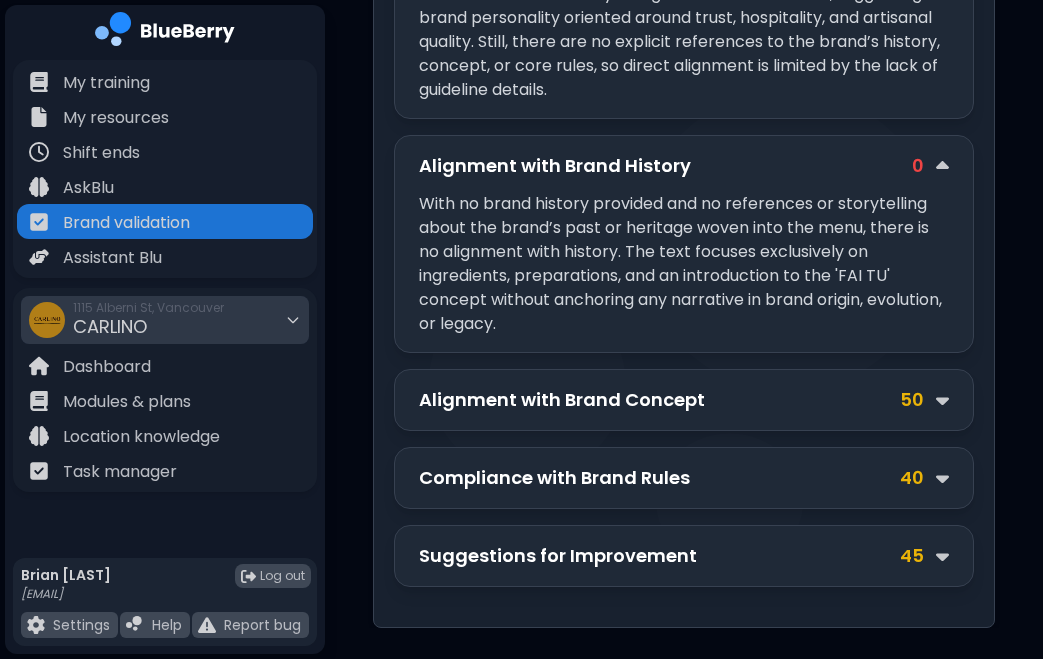 scroll, scrollTop: 979, scrollLeft: 0, axis: vertical 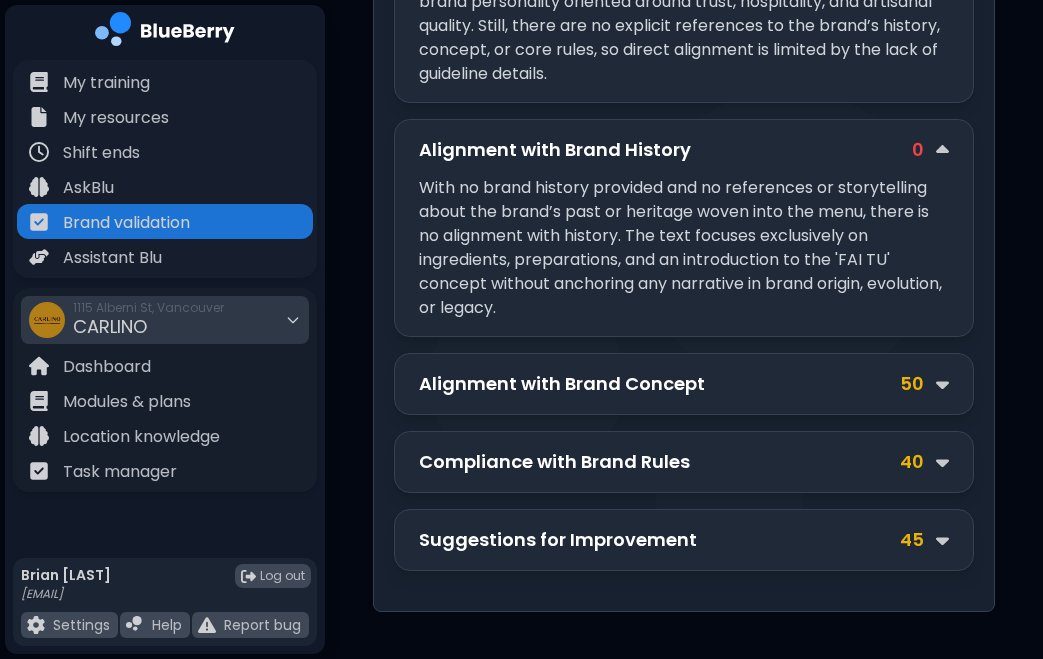 click on "Alignment with Brand Concept" at bounding box center (562, 384) 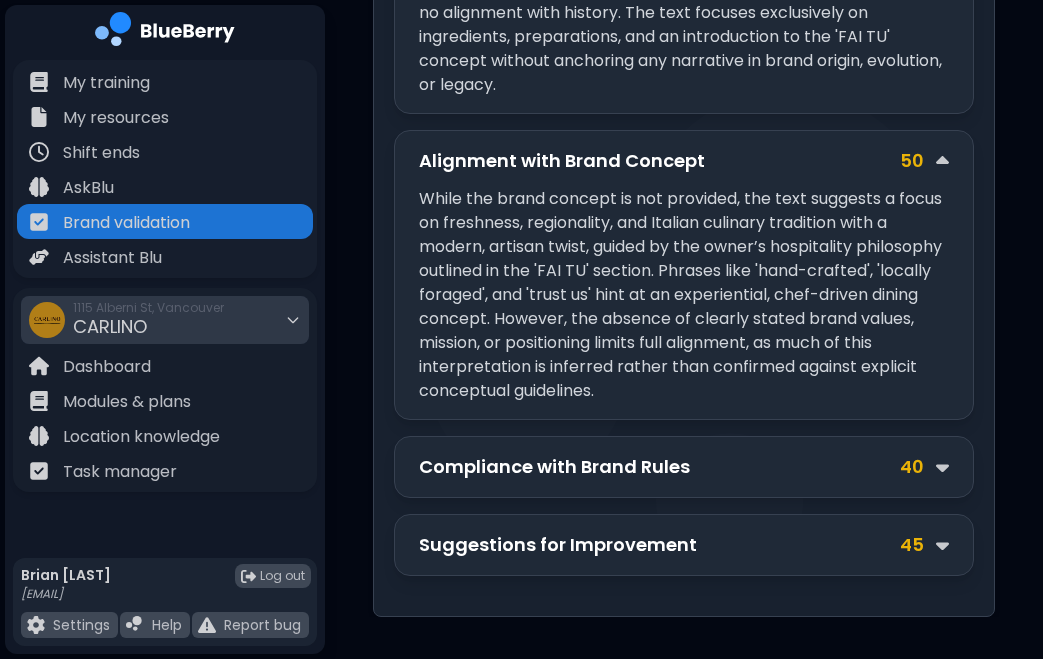 scroll, scrollTop: 1207, scrollLeft: 0, axis: vertical 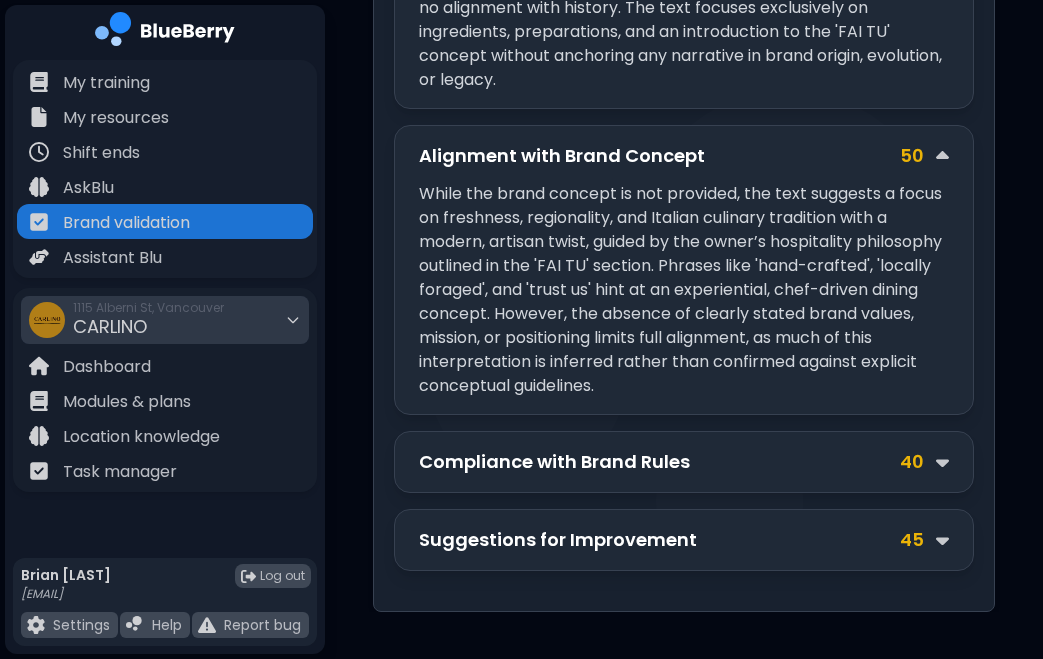 click on "Compliance with Brand Rules" at bounding box center [554, 462] 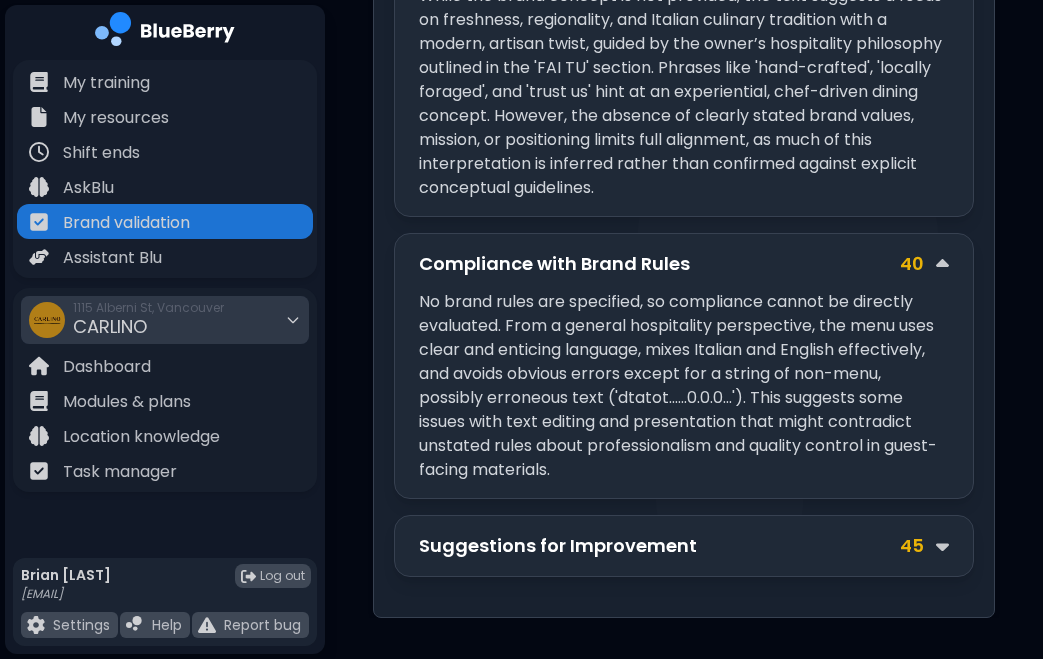 scroll, scrollTop: 1411, scrollLeft: 0, axis: vertical 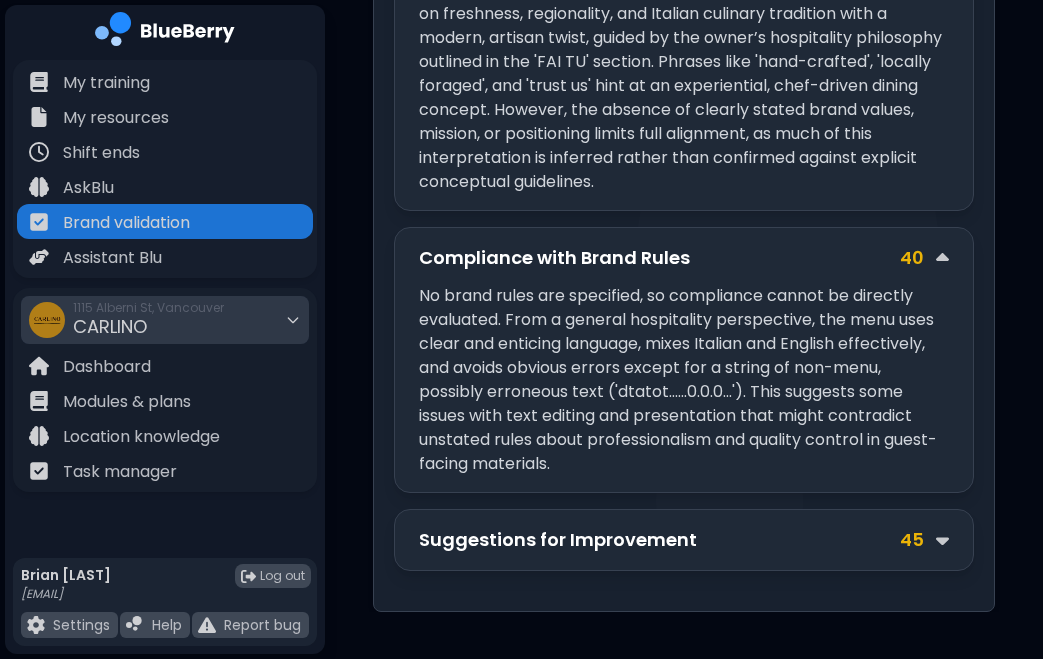 click on "Suggestions for Improvement" at bounding box center [558, 540] 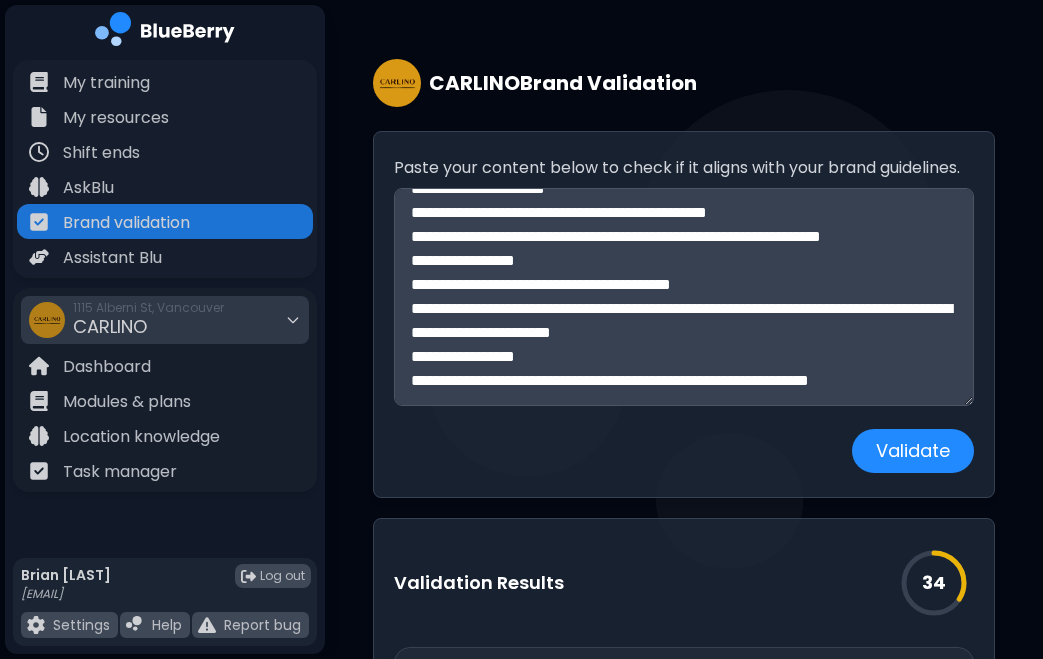 scroll, scrollTop: 0, scrollLeft: 0, axis: both 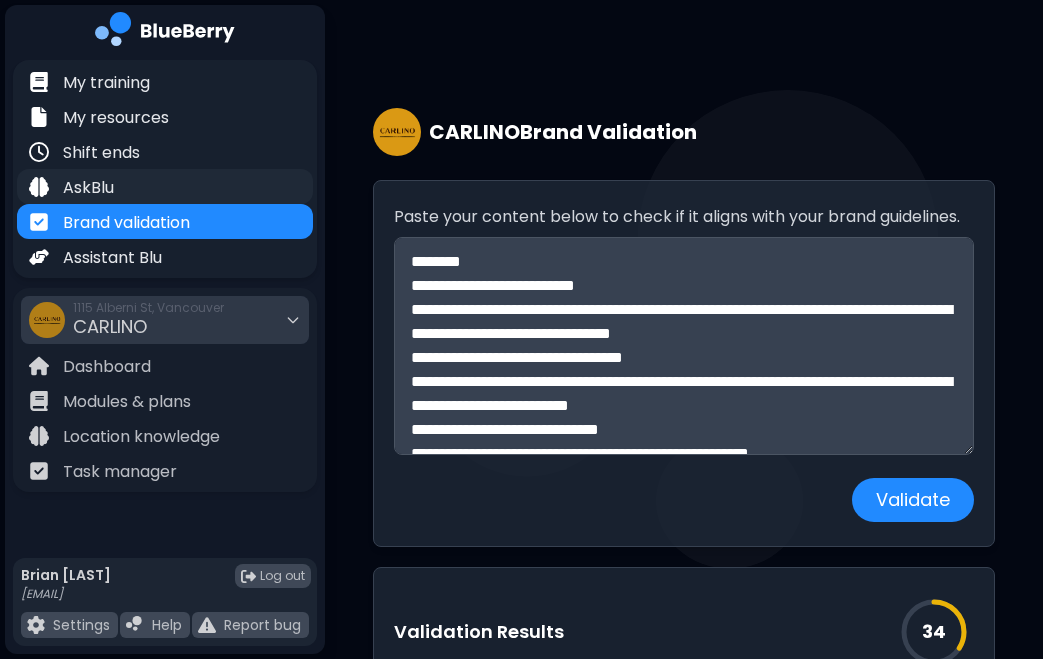 click on "AskBlu" at bounding box center (88, 188) 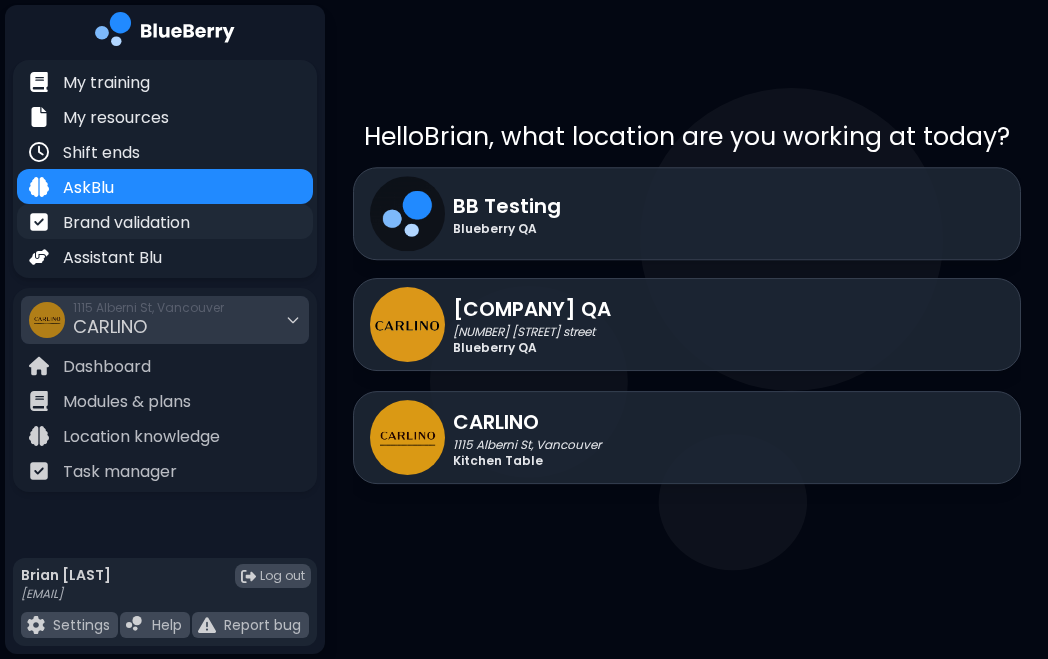 click on "Brand validation" at bounding box center (126, 223) 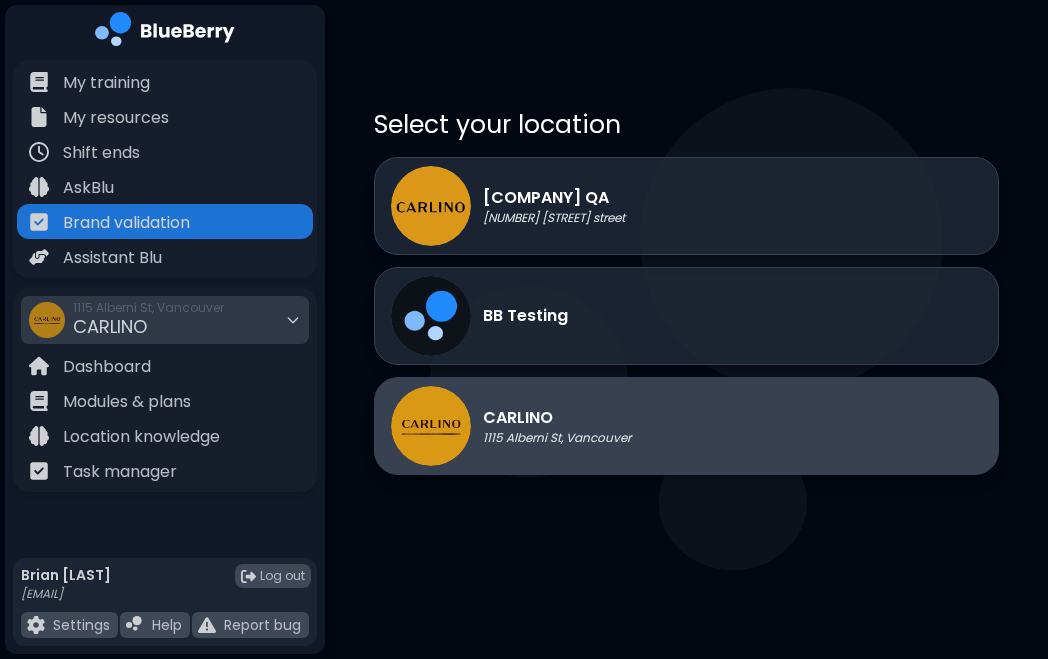 click on "1115 Alberni St, Vancouver" at bounding box center (557, 438) 